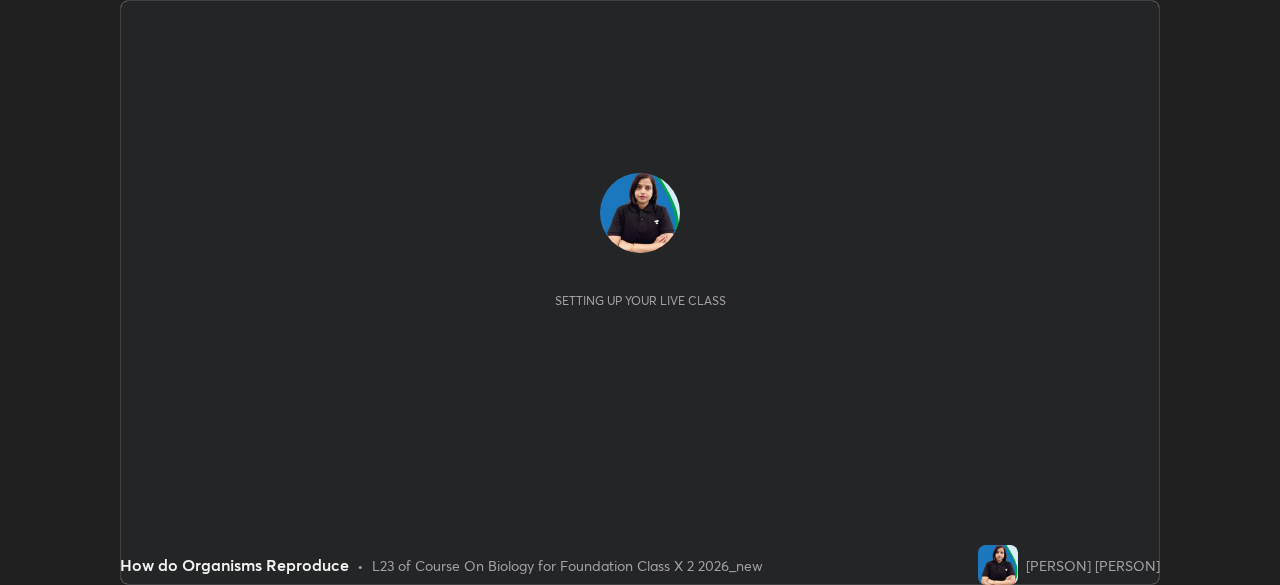 scroll, scrollTop: 0, scrollLeft: 0, axis: both 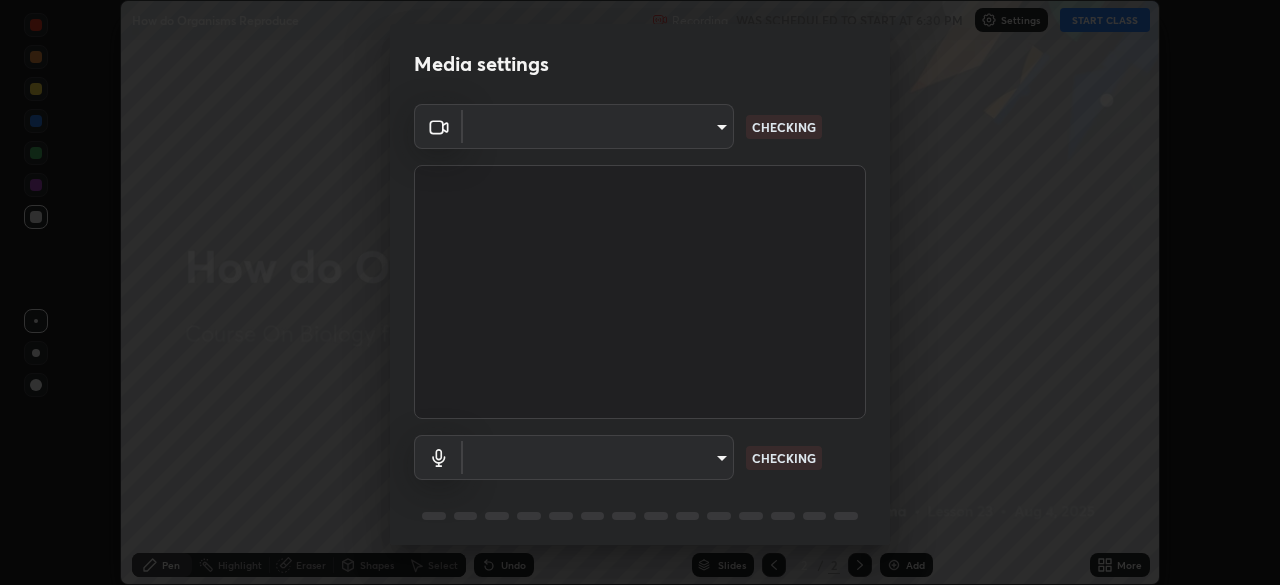 type on "3c1f287fd1873ac4f3146b24511f7a38a42a8d7cba0e87c08ce73e8860c27ac0" 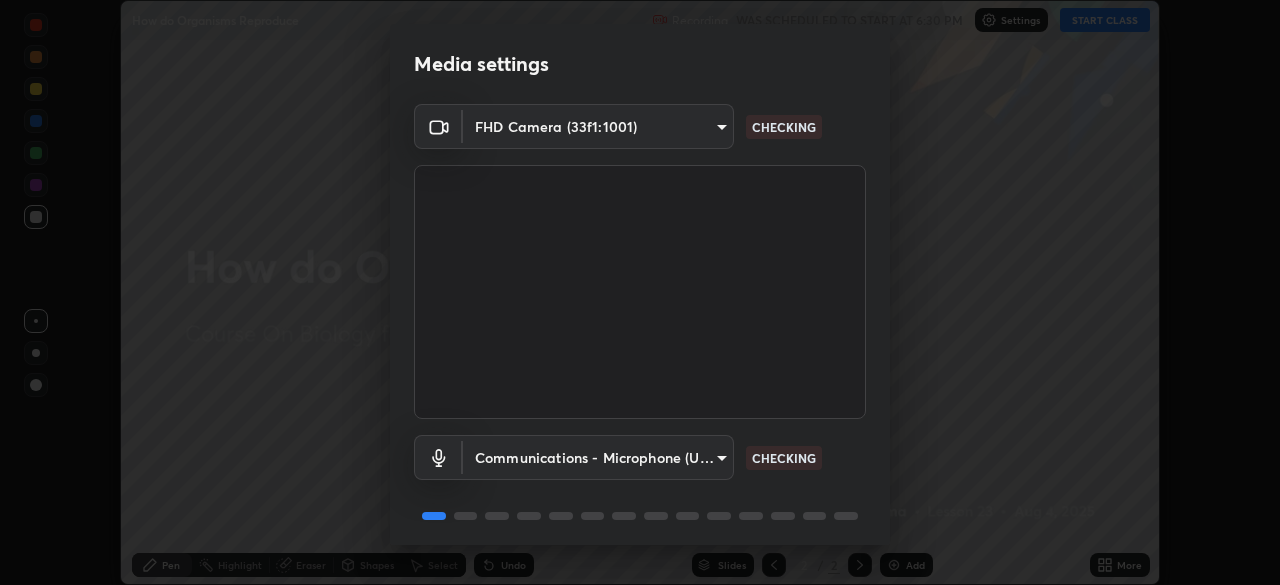 scroll, scrollTop: 71, scrollLeft: 0, axis: vertical 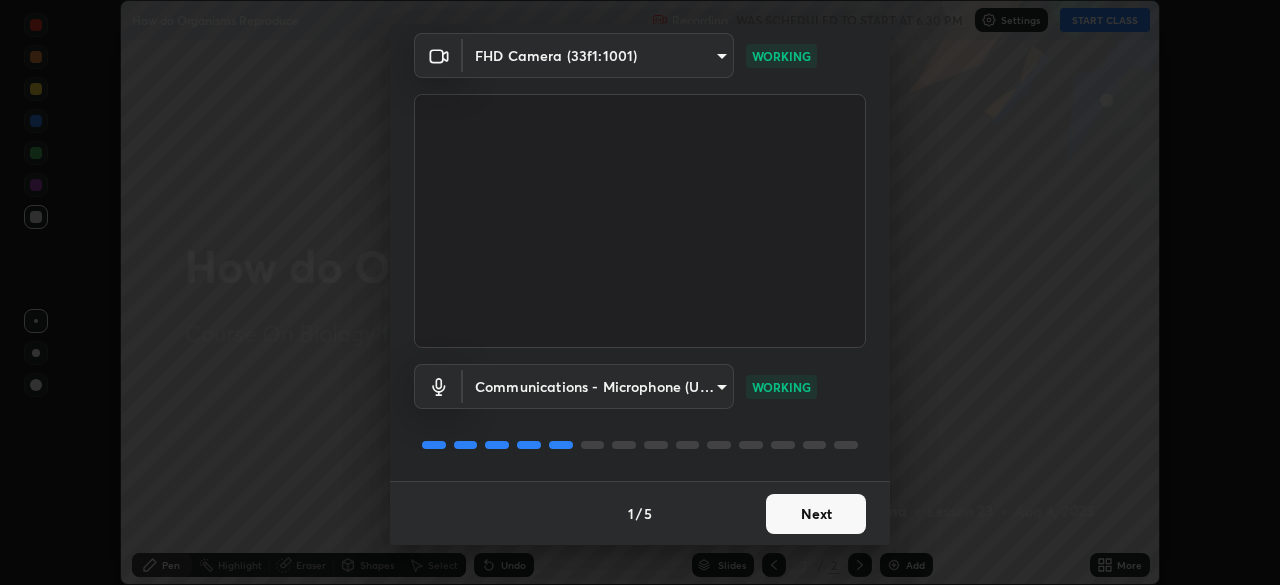 click on "Next" at bounding box center (816, 514) 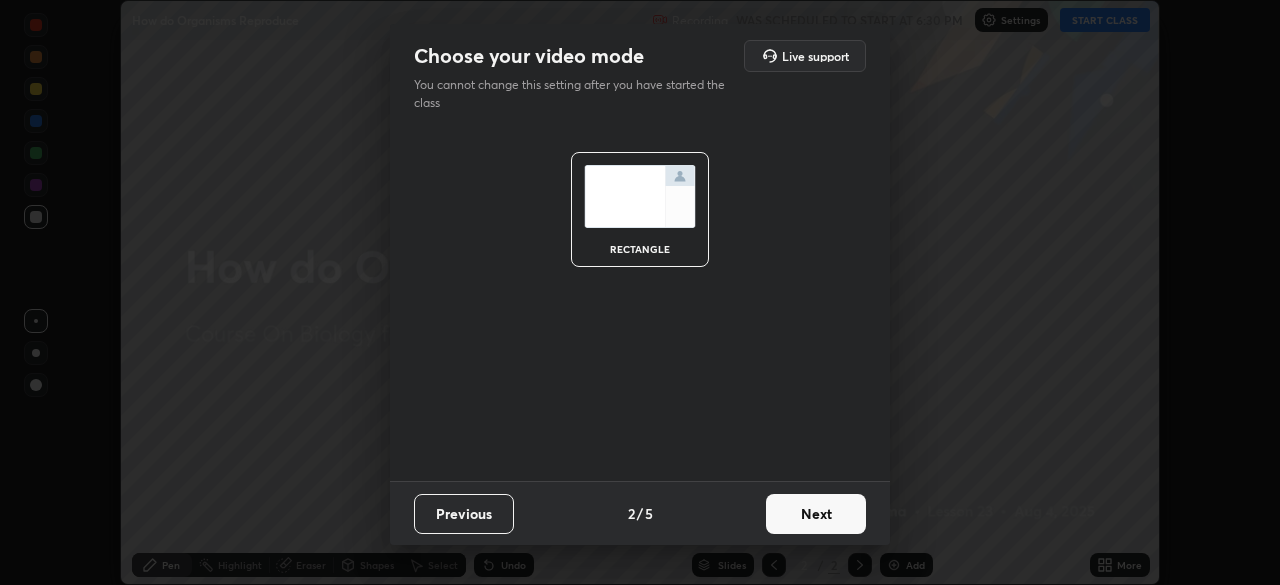 scroll, scrollTop: 0, scrollLeft: 0, axis: both 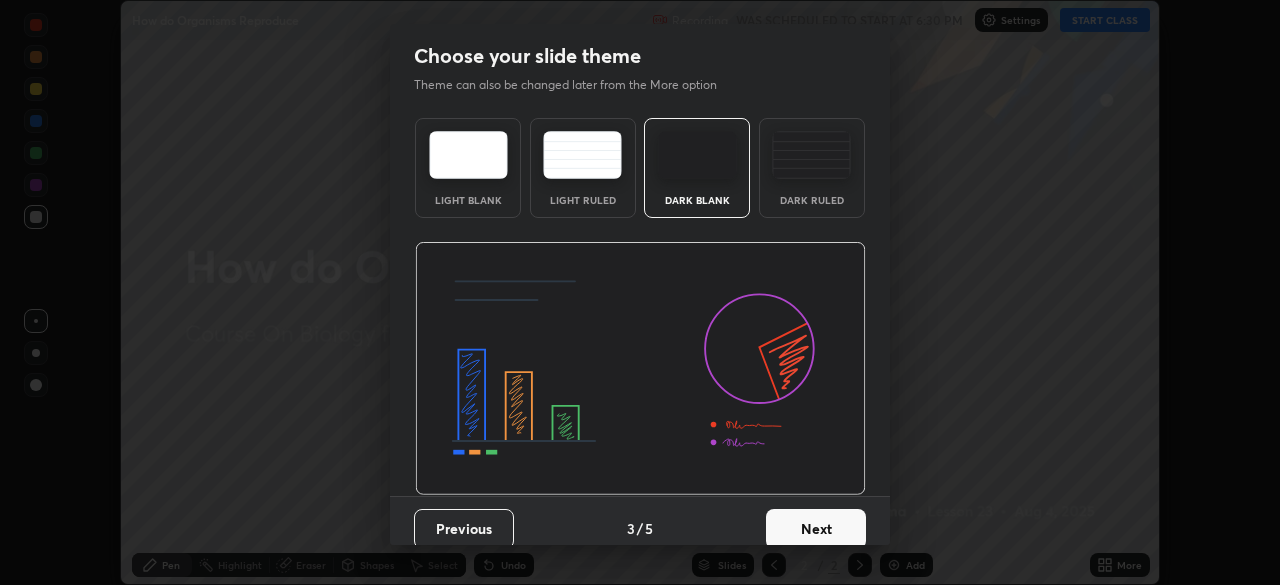 click on "Next" at bounding box center (816, 529) 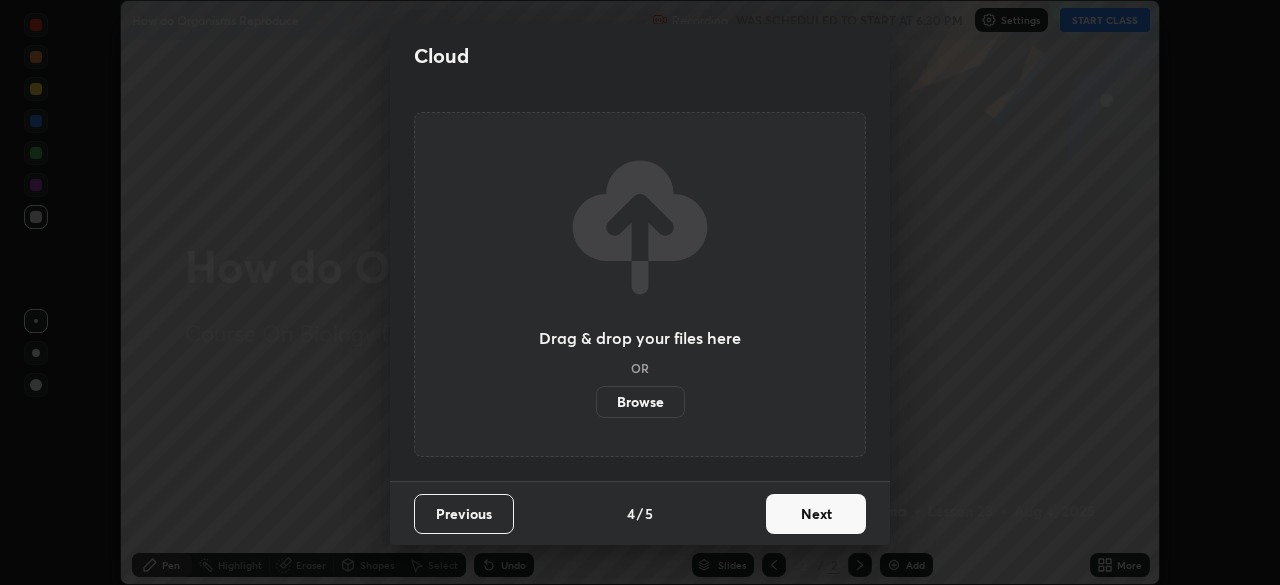 click on "Next" at bounding box center (816, 514) 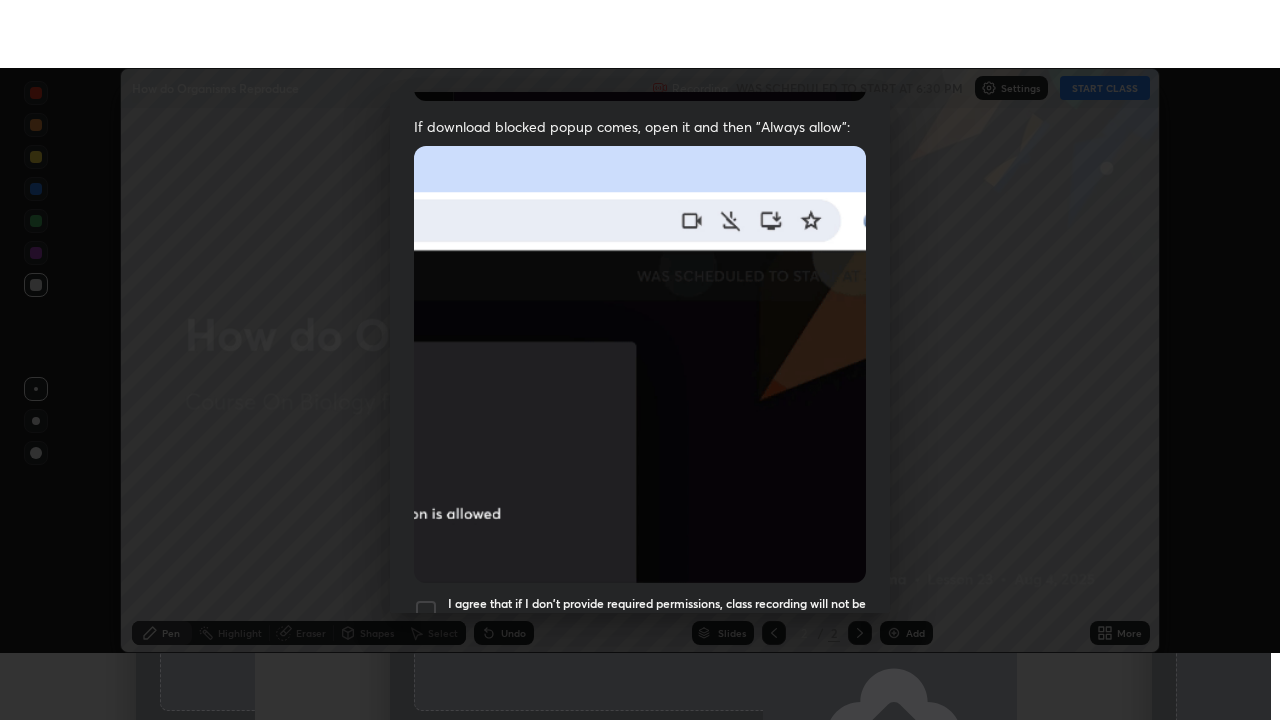 scroll, scrollTop: 479, scrollLeft: 0, axis: vertical 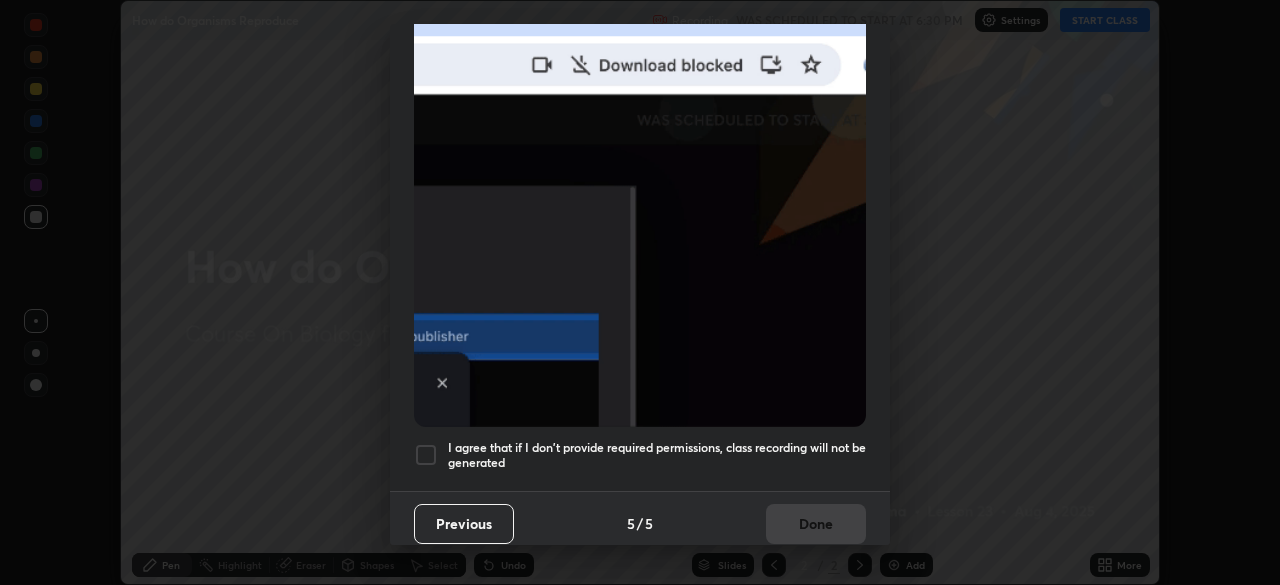 click on "I agree that if I don't provide required permissions, class recording will not be generated" at bounding box center [657, 455] 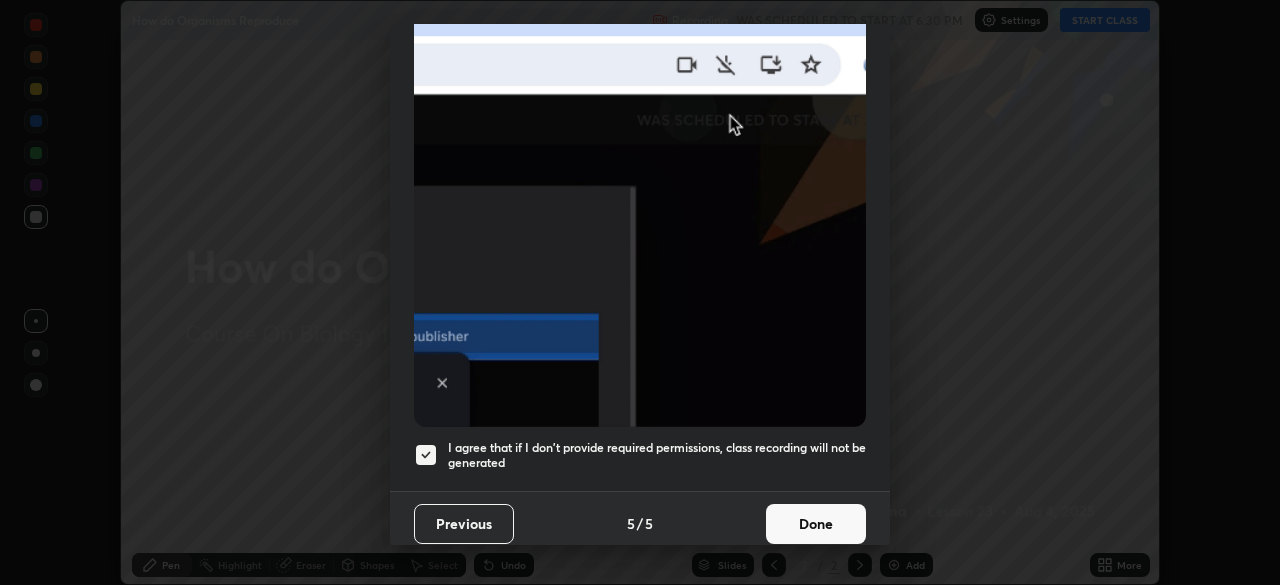 click on "Done" at bounding box center [816, 524] 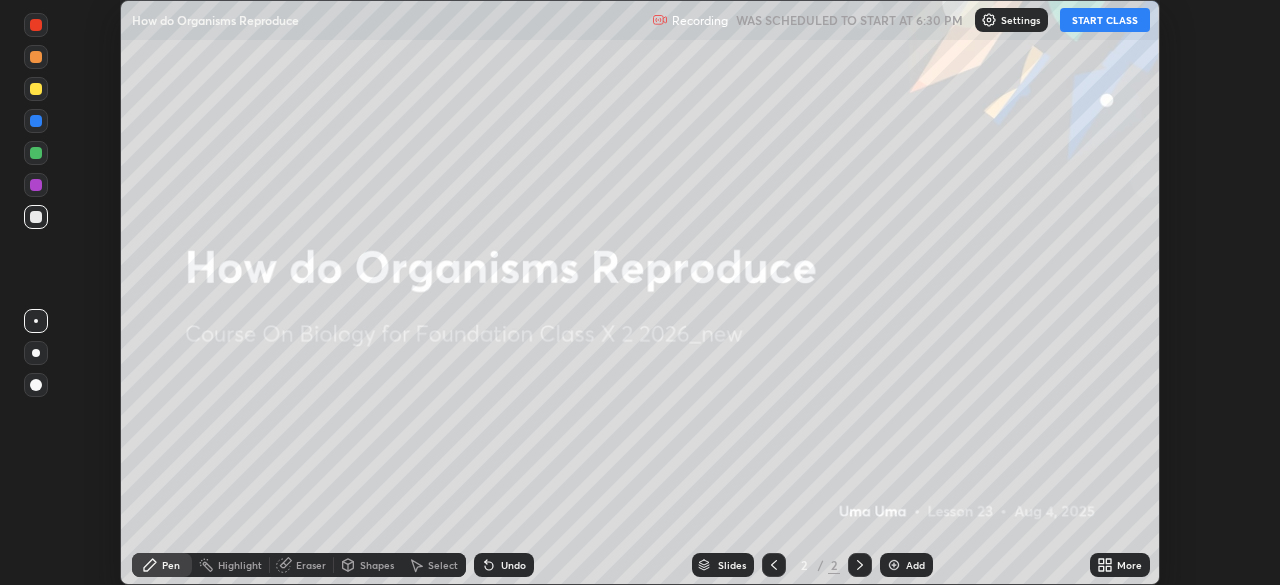 click on "START CLASS" at bounding box center (1105, 20) 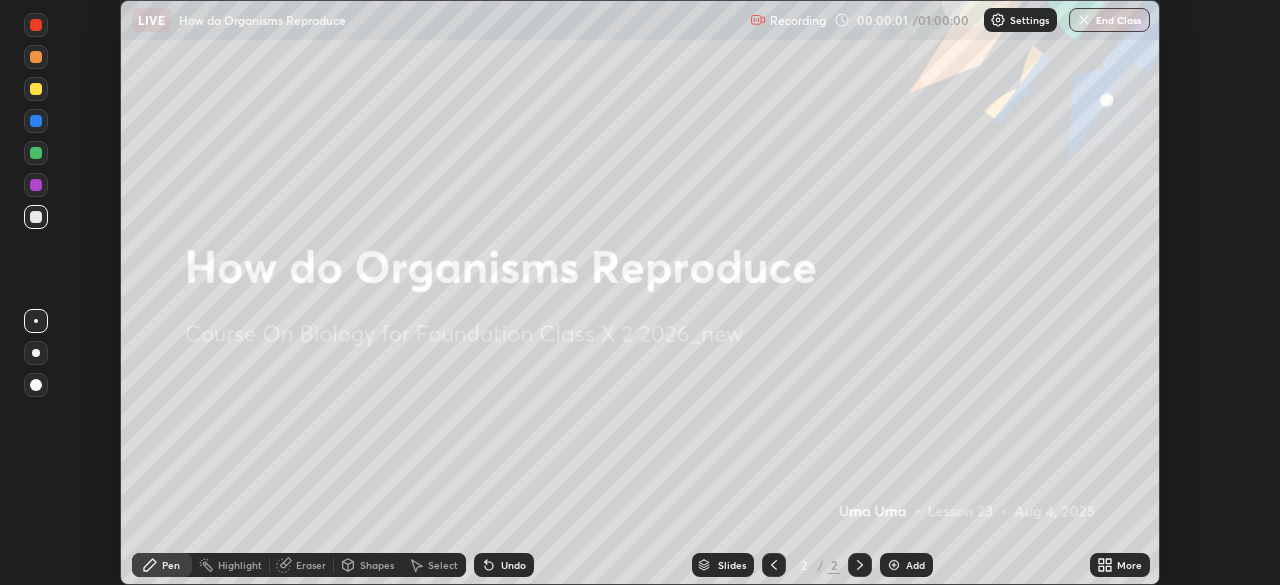 click 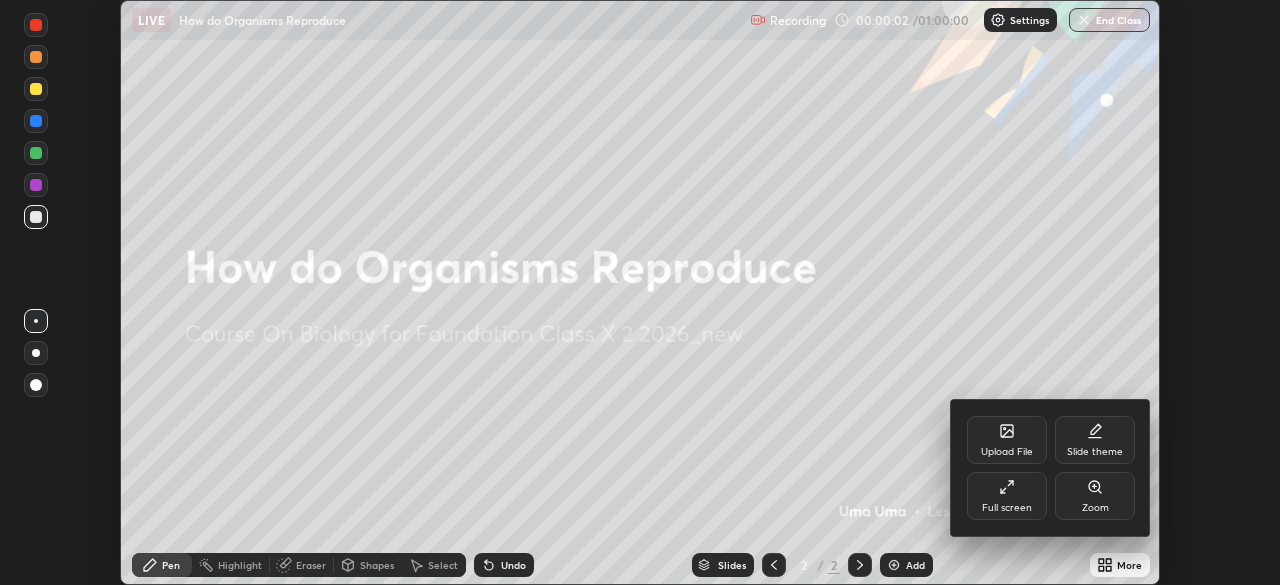 click on "Full screen" at bounding box center (1007, 496) 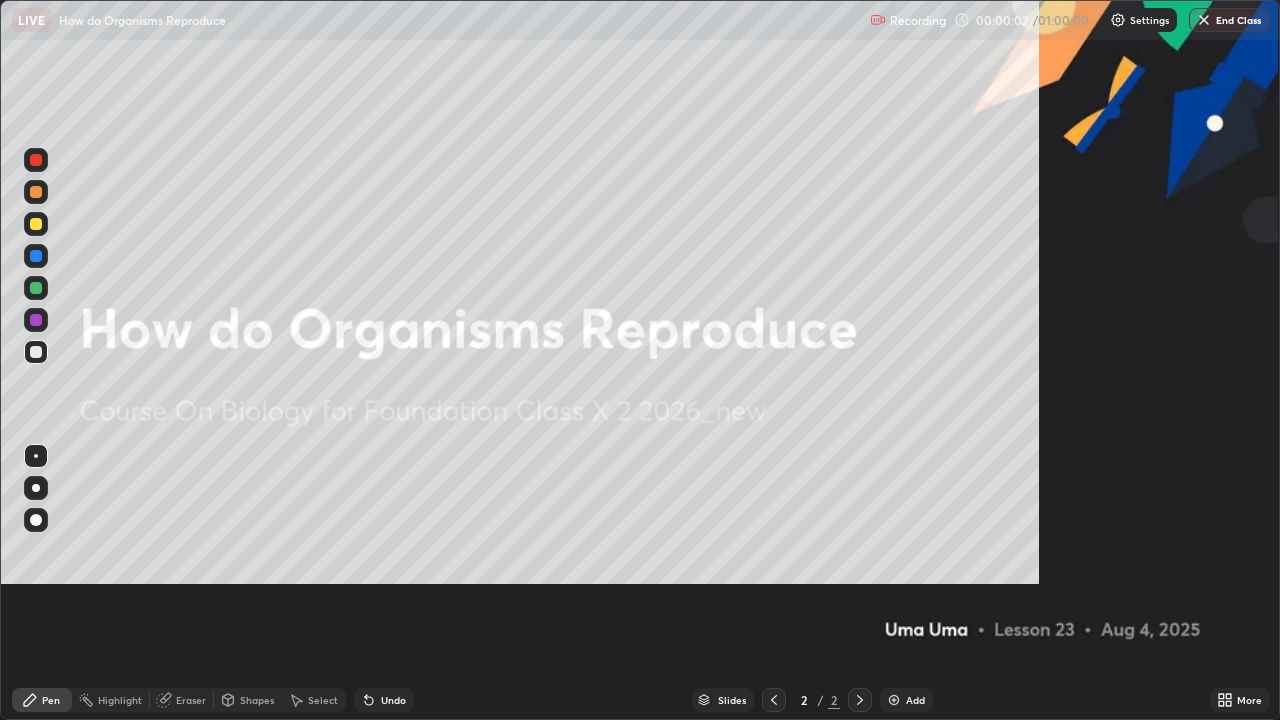 scroll, scrollTop: 99280, scrollLeft: 98720, axis: both 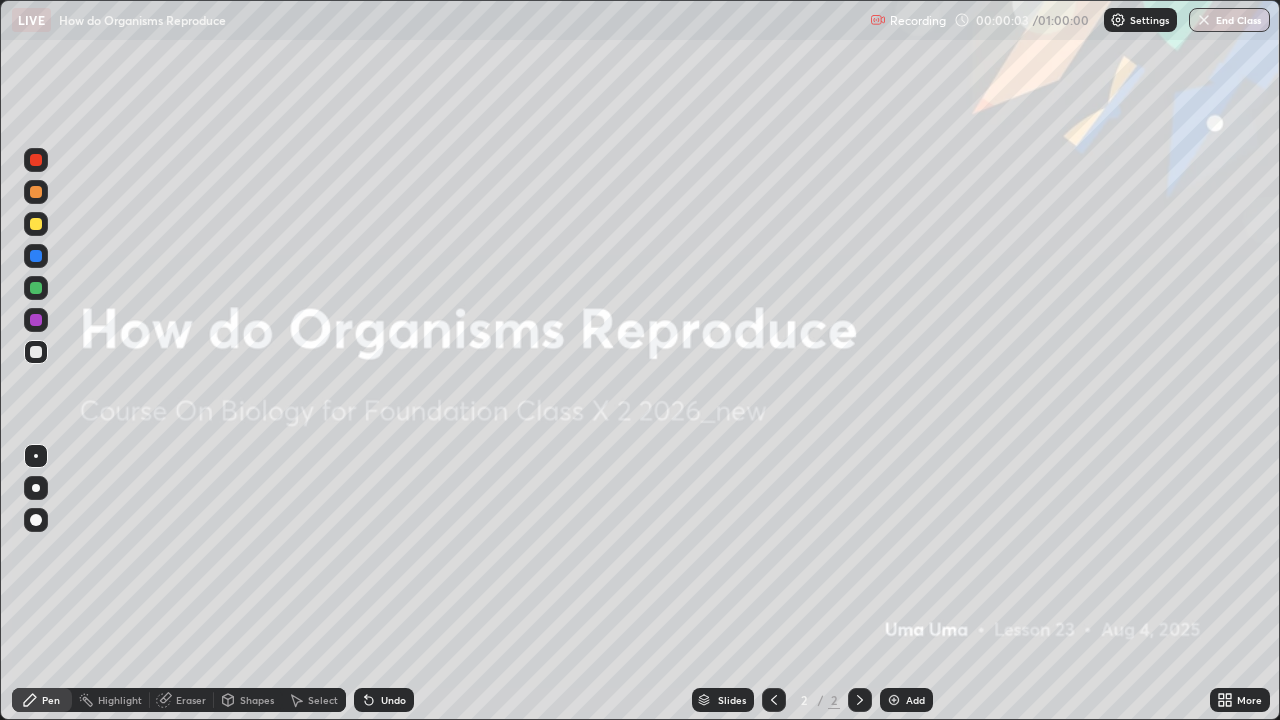 click on "Add" at bounding box center [915, 700] 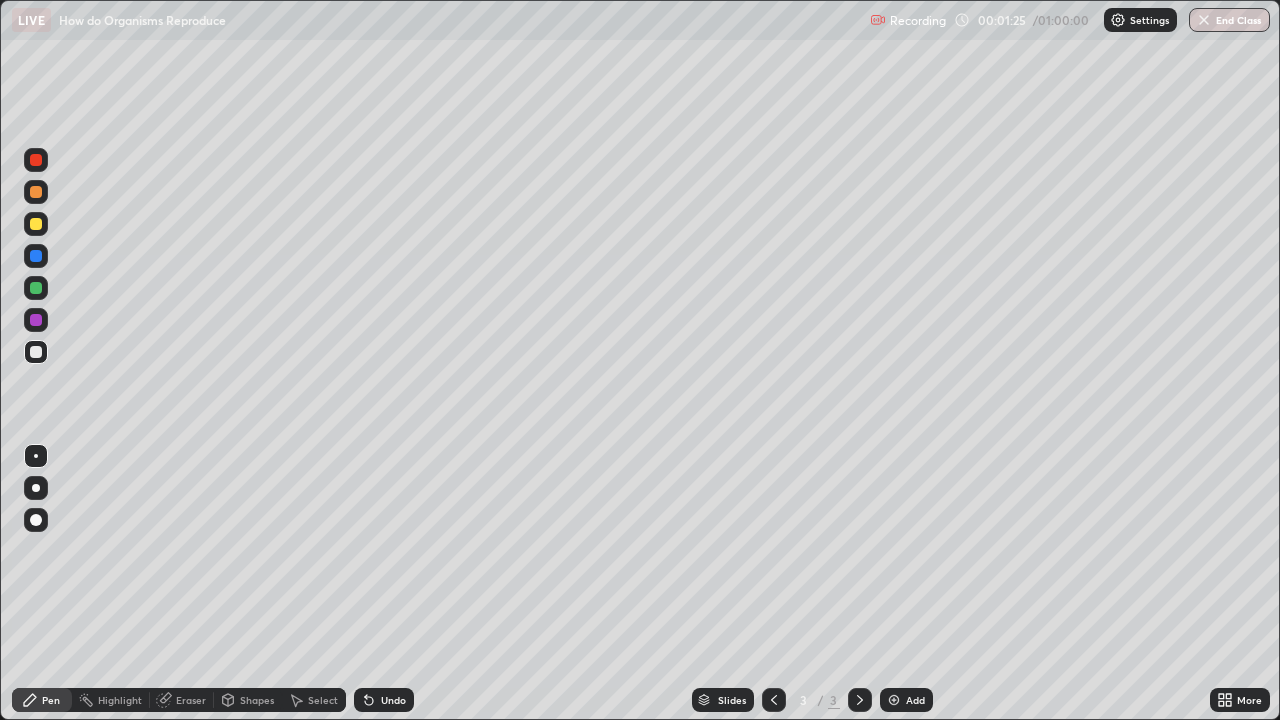 click at bounding box center [36, 224] 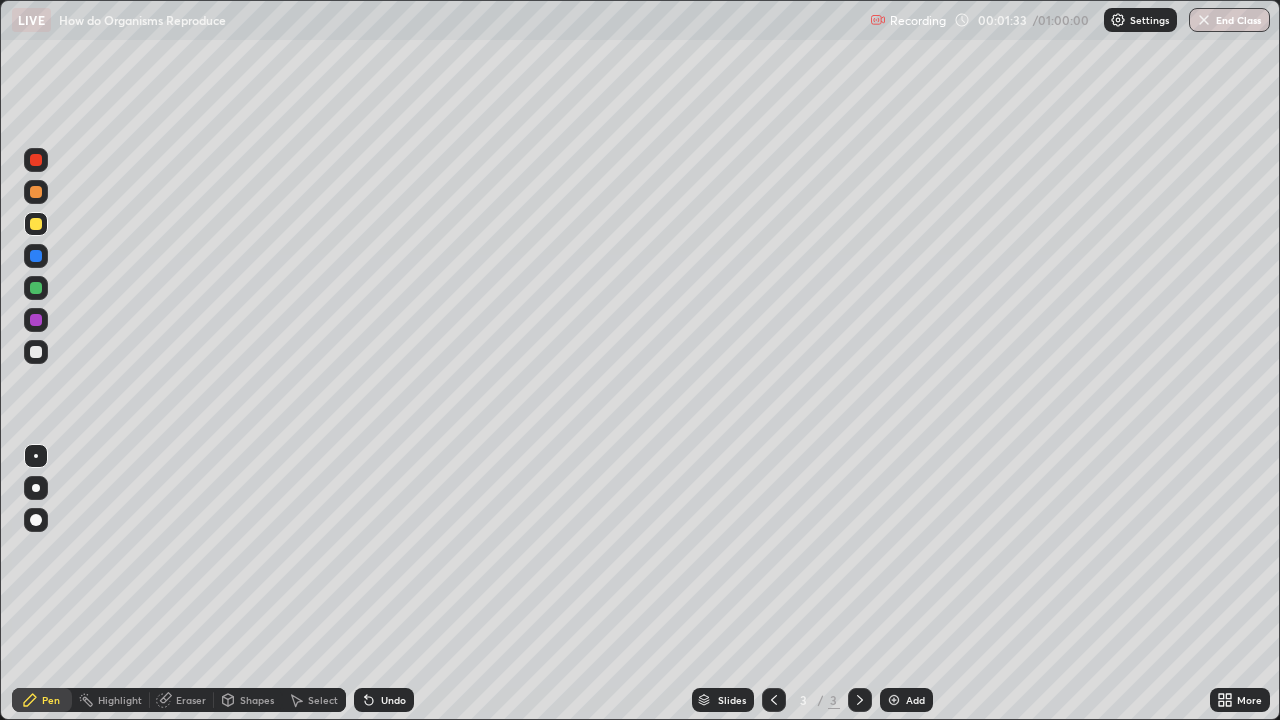 click at bounding box center [36, 288] 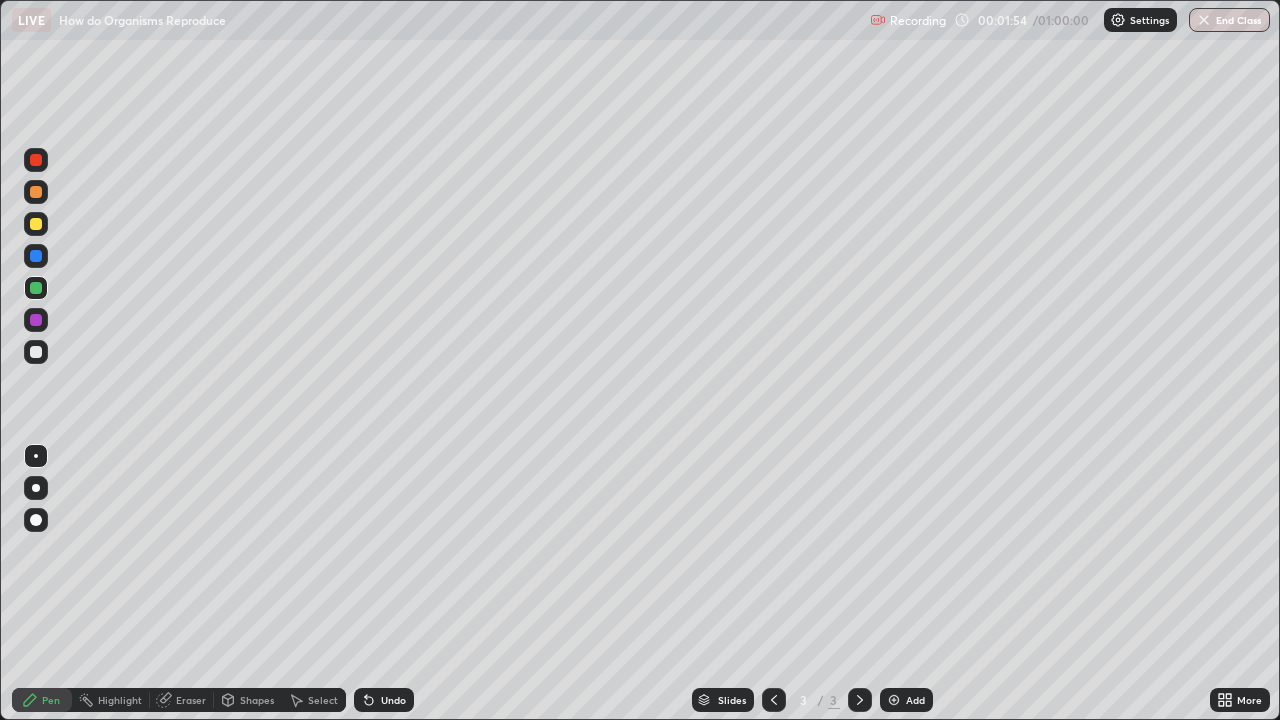 click at bounding box center (36, 288) 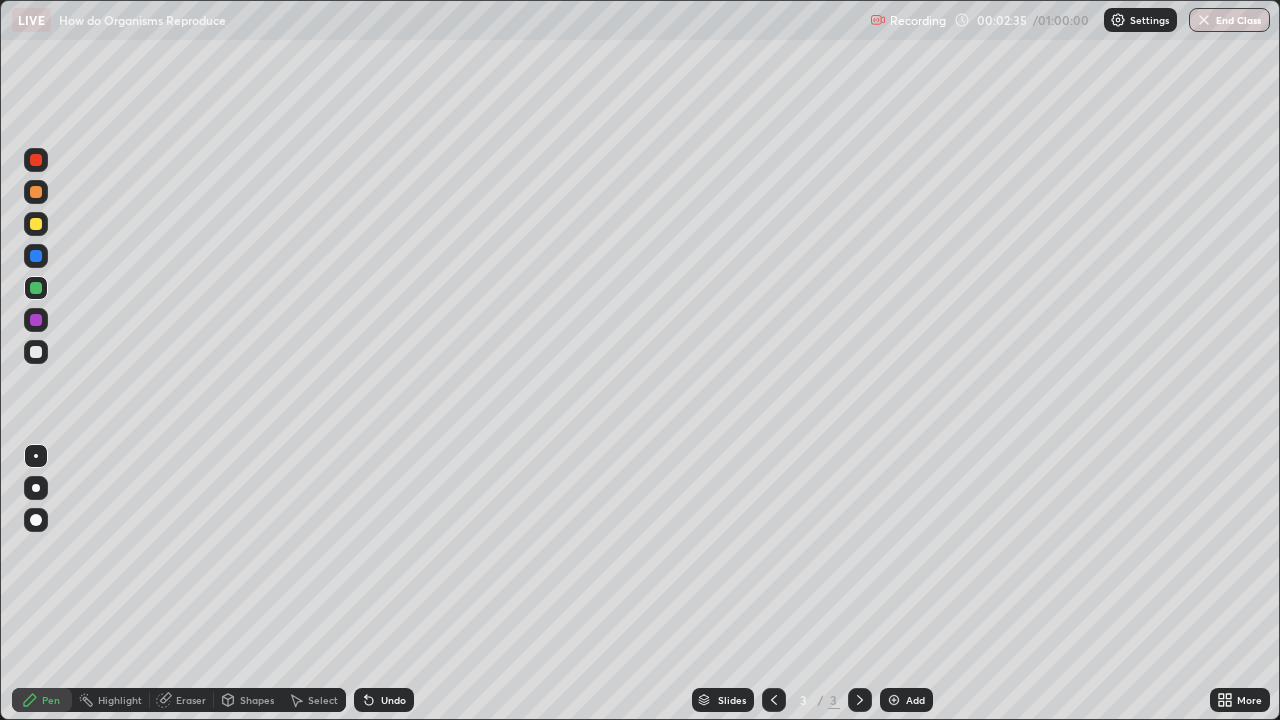 click at bounding box center [36, 352] 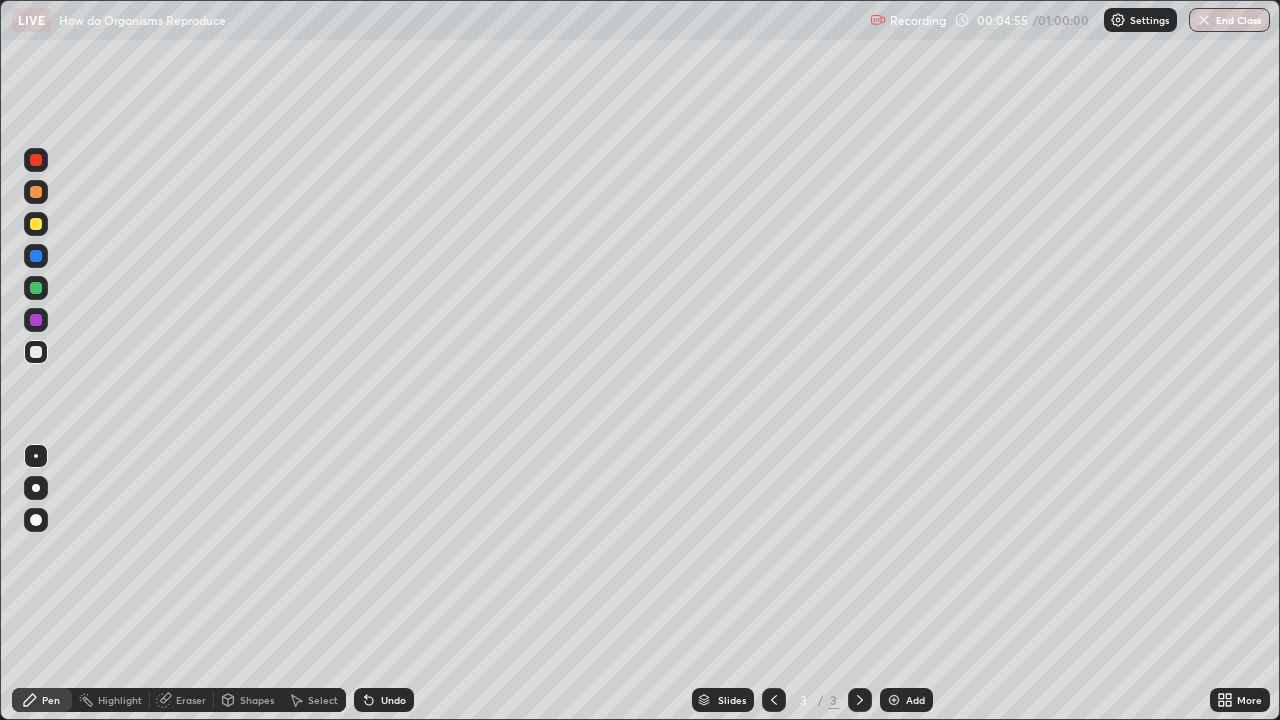 click at bounding box center (36, 320) 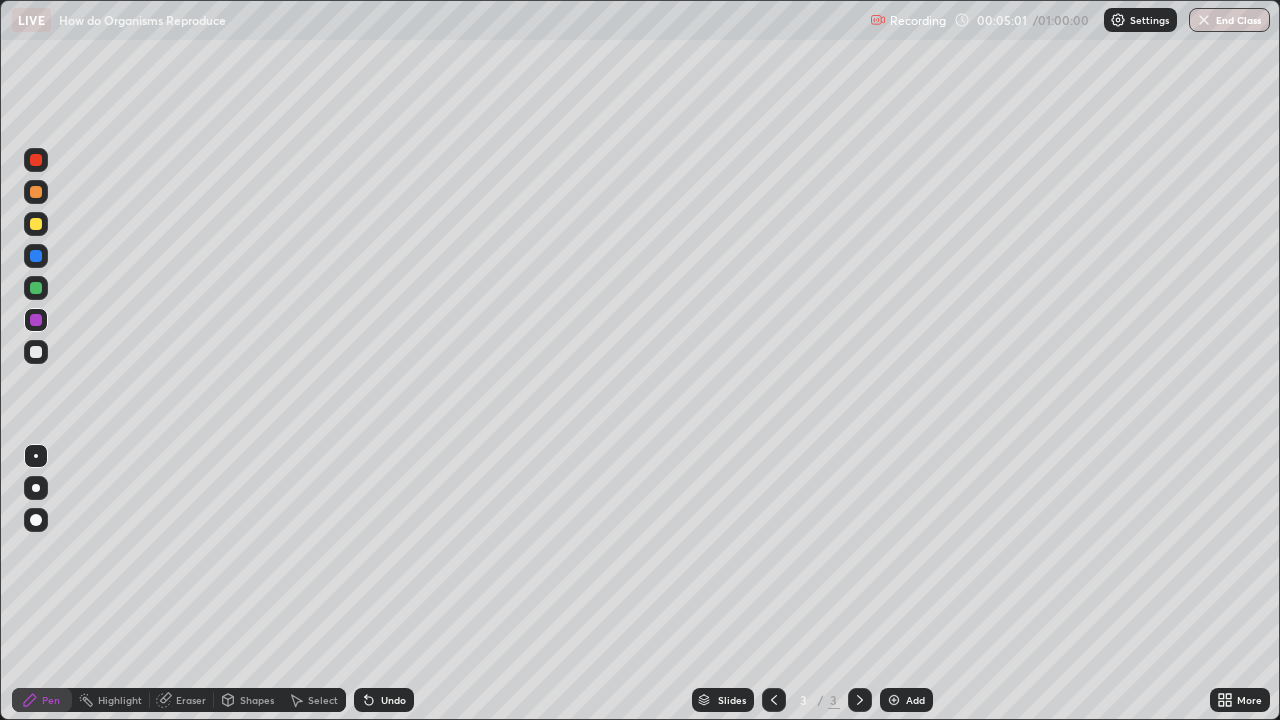 click at bounding box center [36, 352] 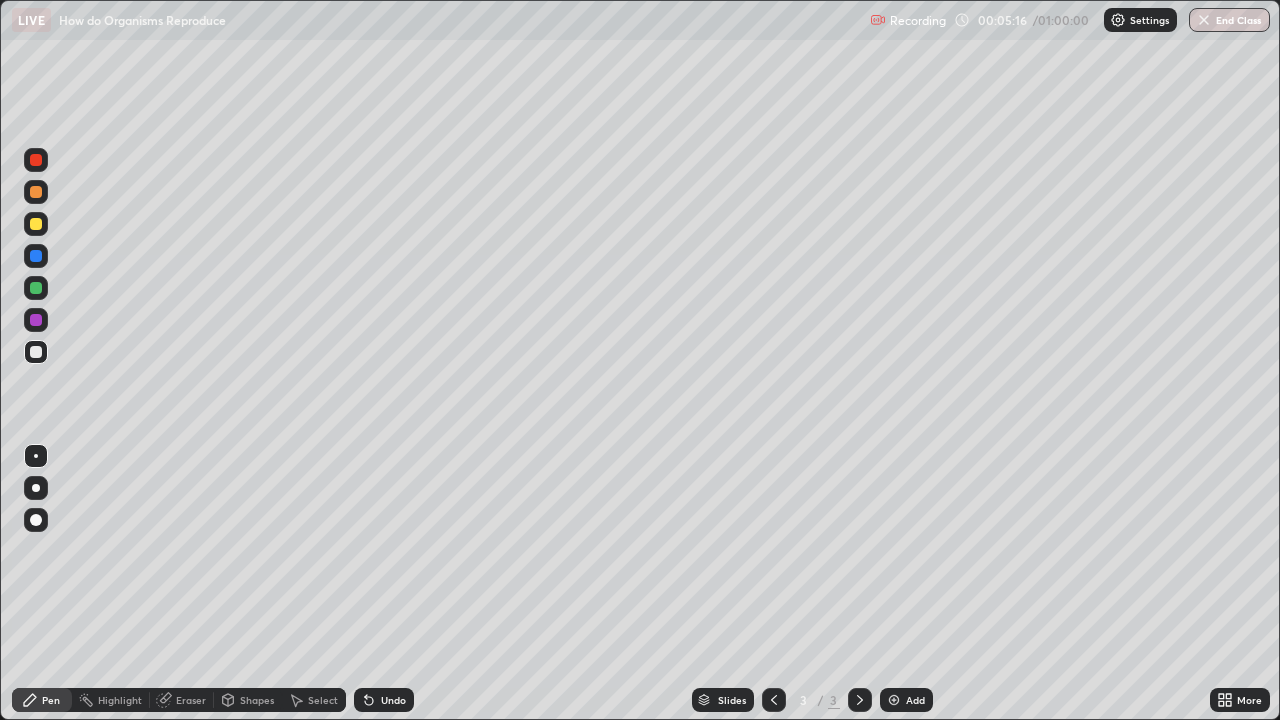 click at bounding box center [36, 352] 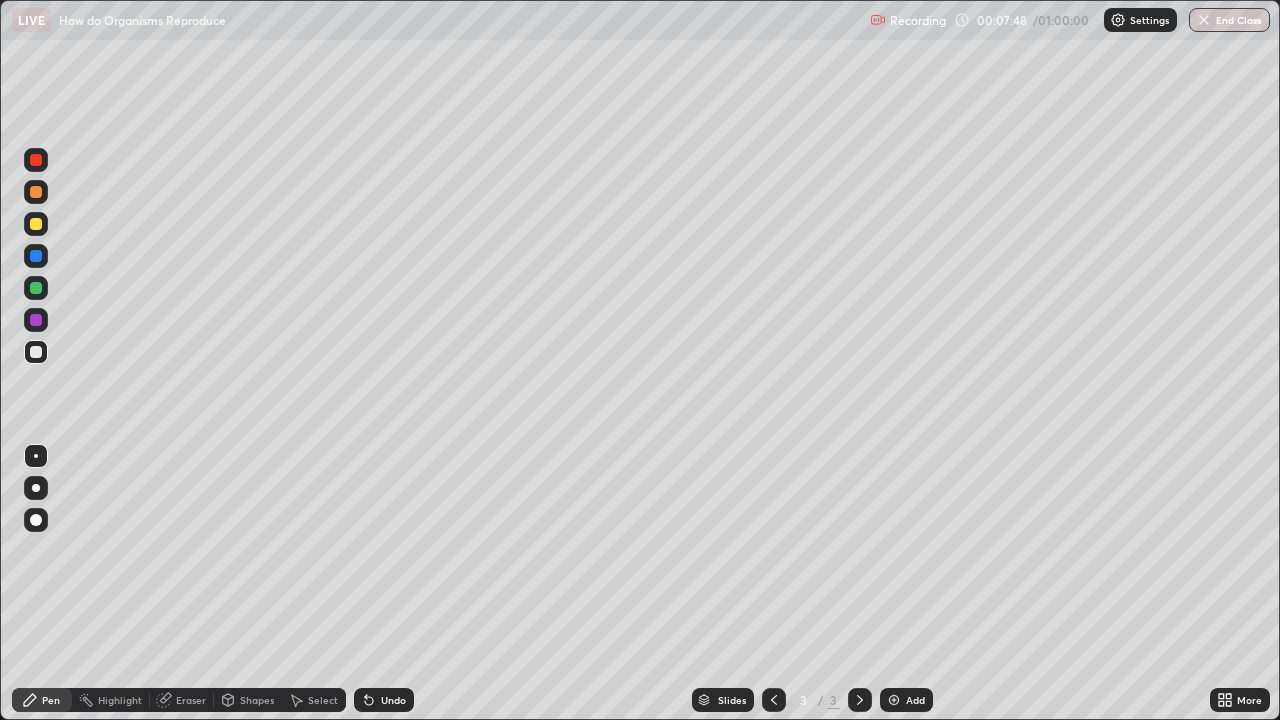 click at bounding box center (36, 224) 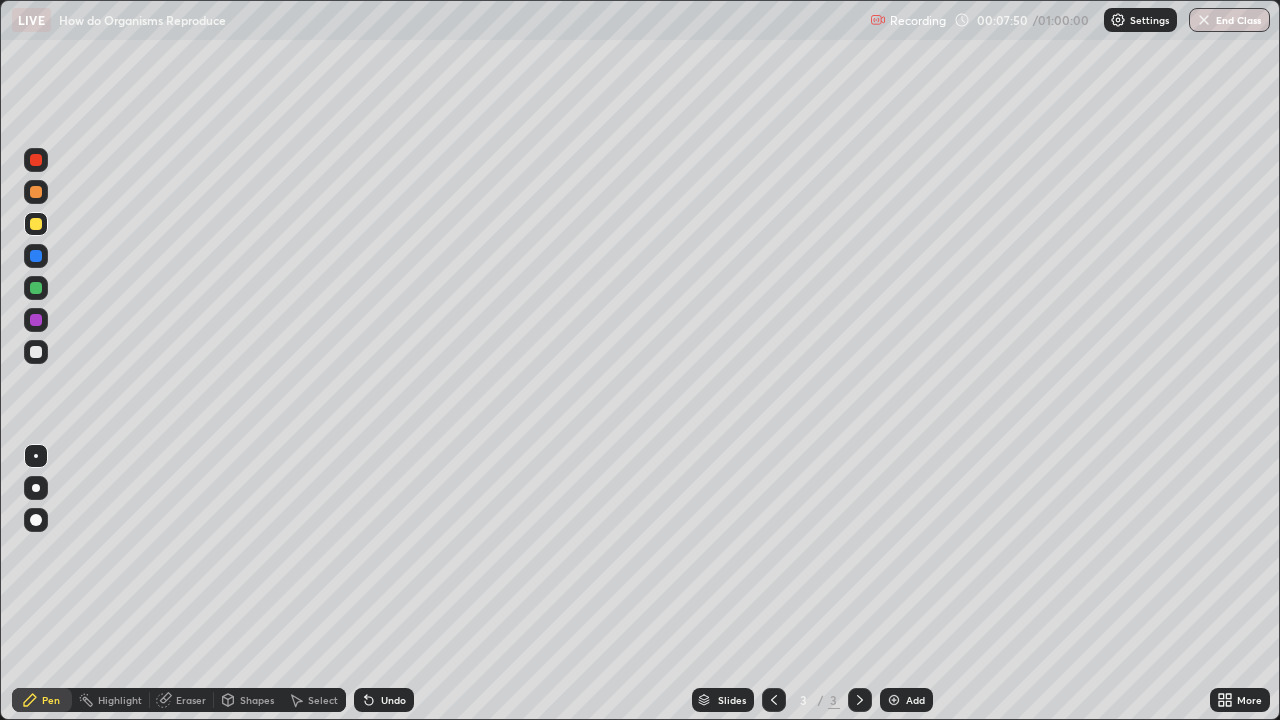 click on "Shapes" at bounding box center (257, 700) 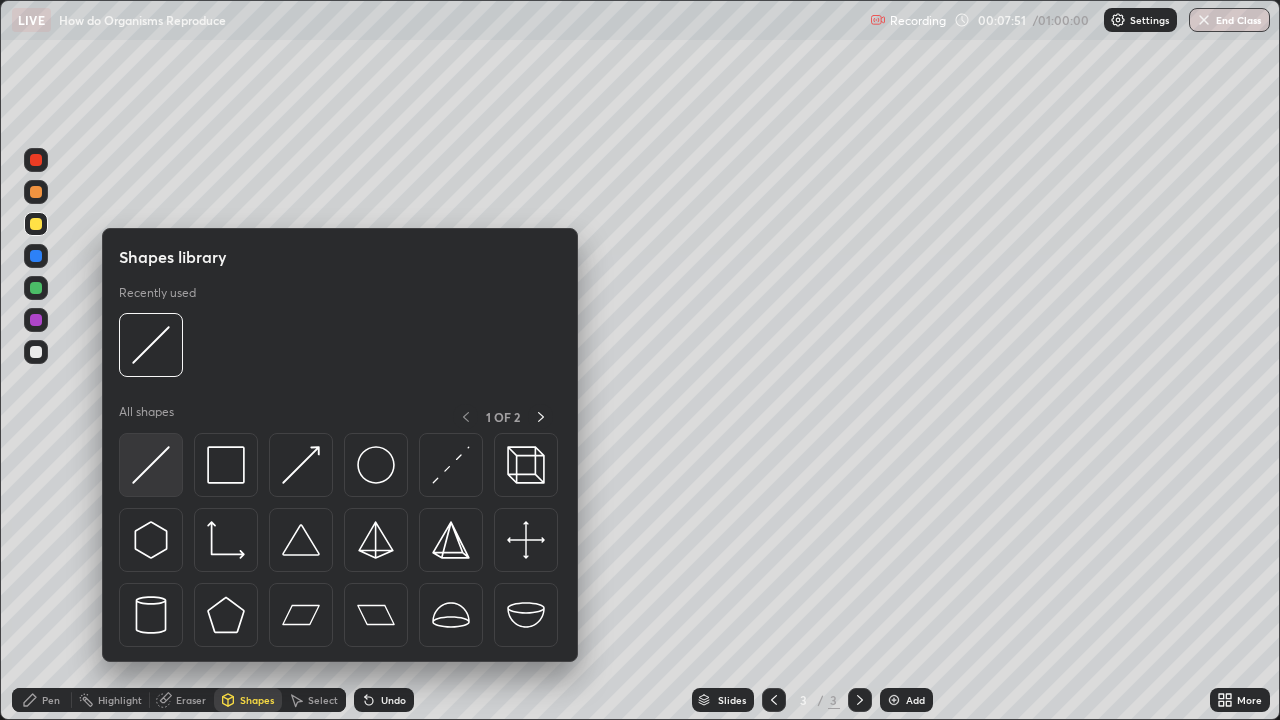 click at bounding box center [151, 465] 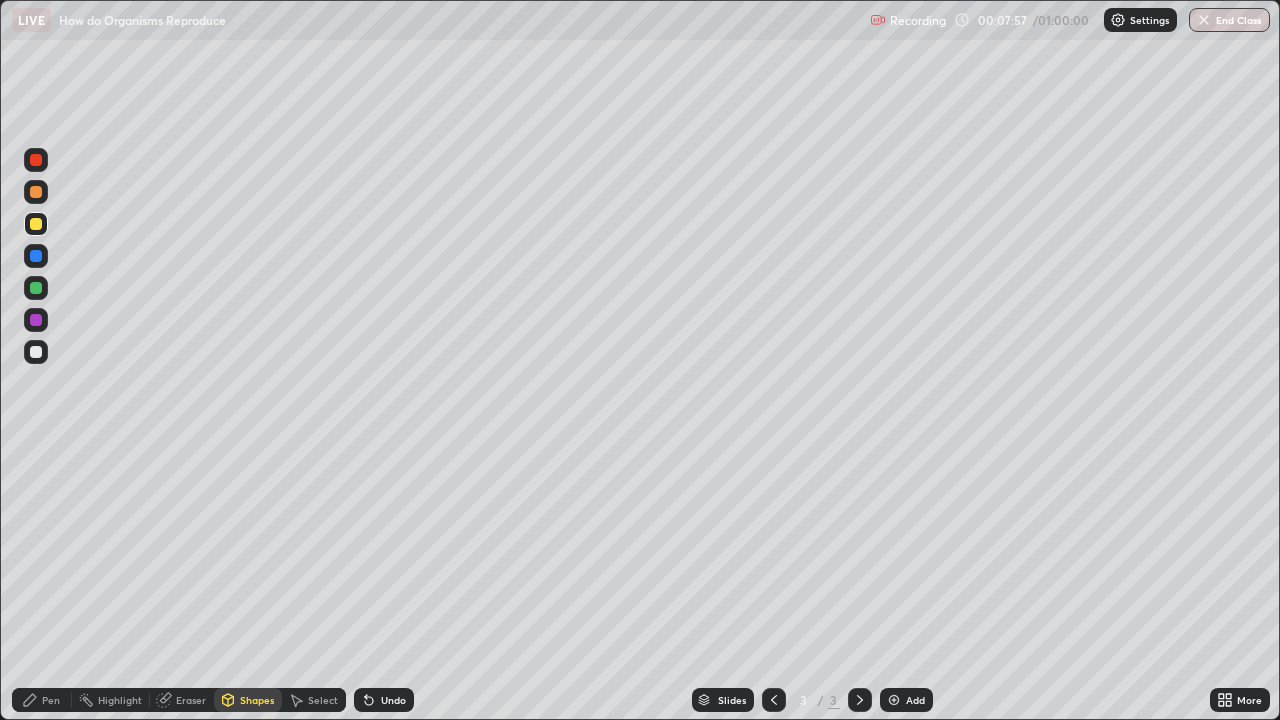 click on "Pen" at bounding box center (51, 700) 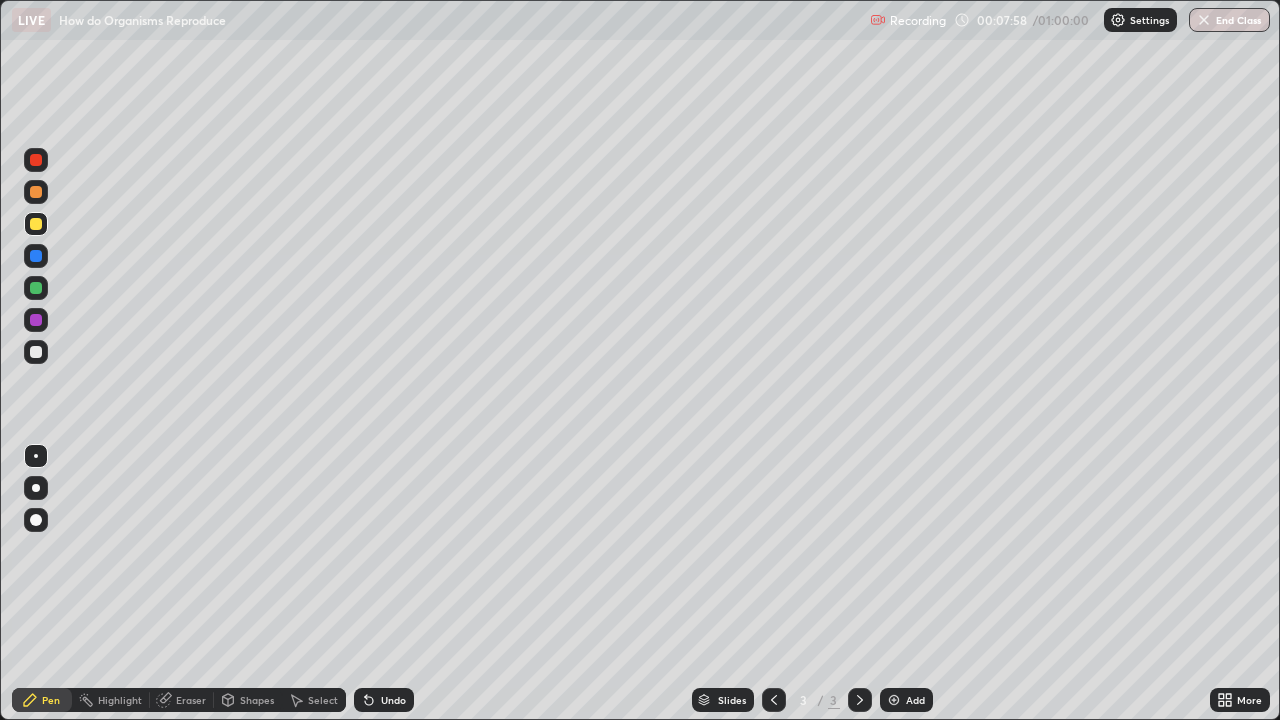 click at bounding box center (36, 224) 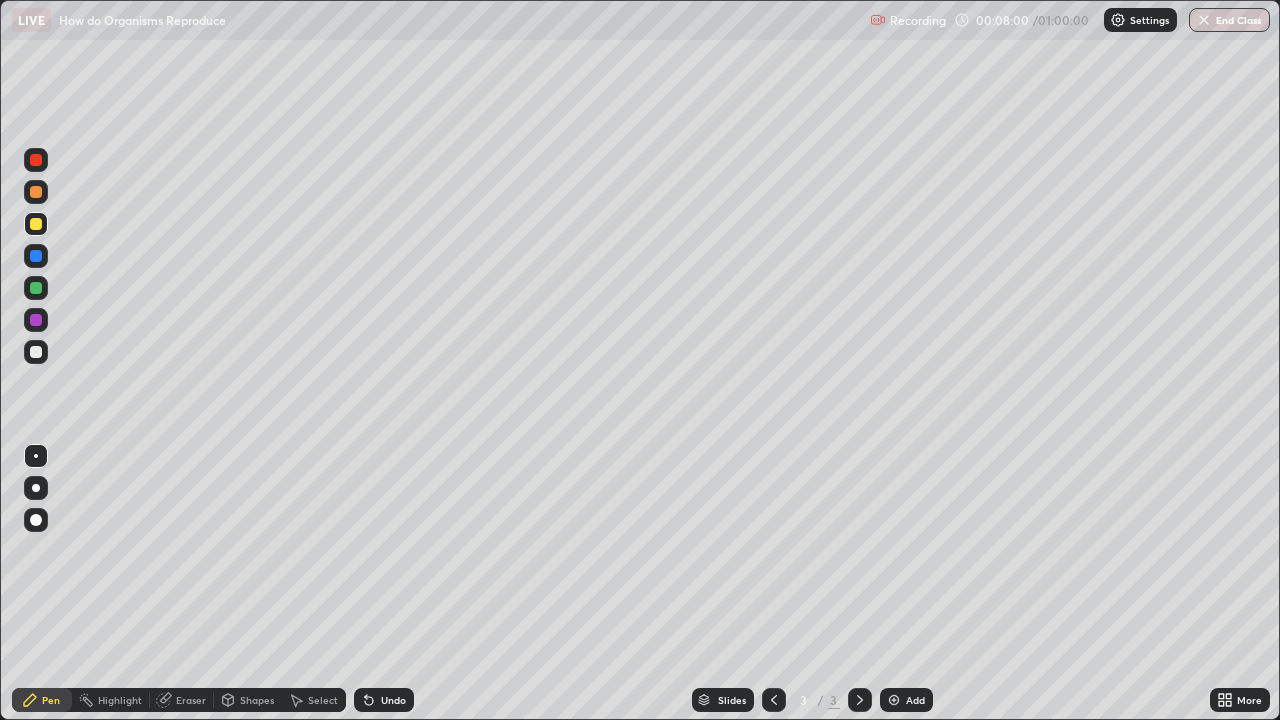click at bounding box center (36, 224) 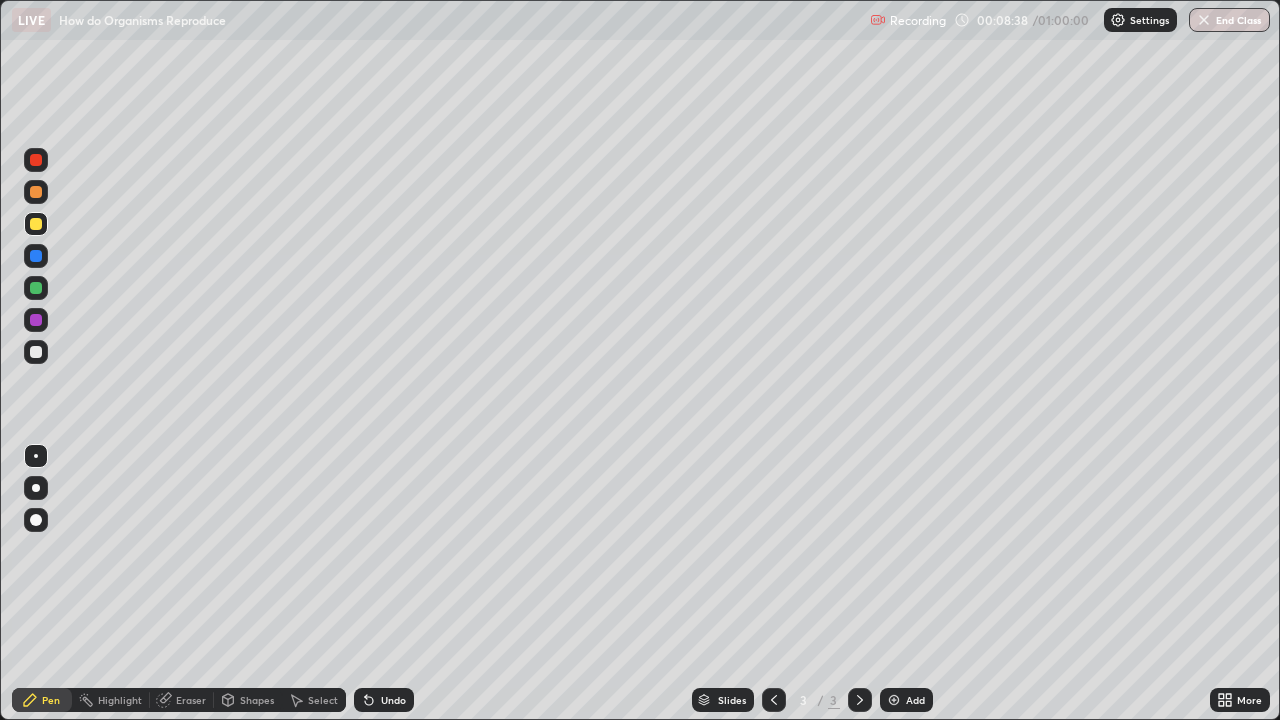 click at bounding box center (36, 288) 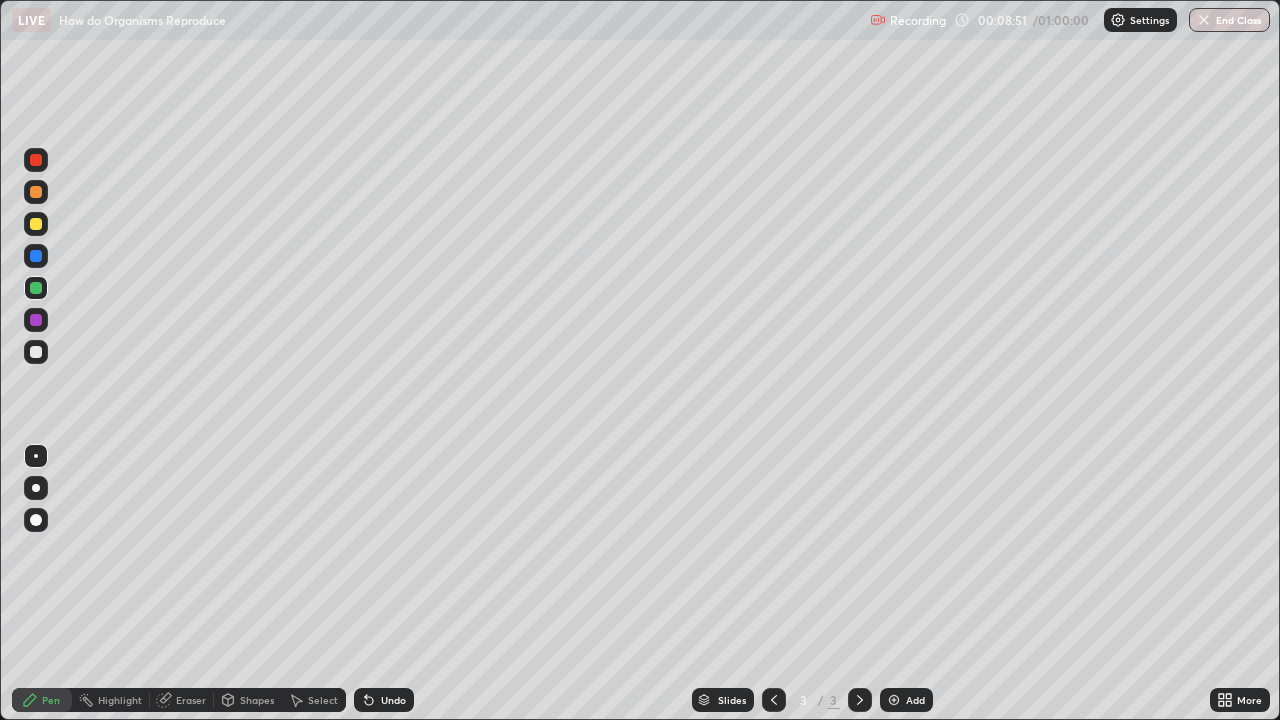 click at bounding box center [36, 352] 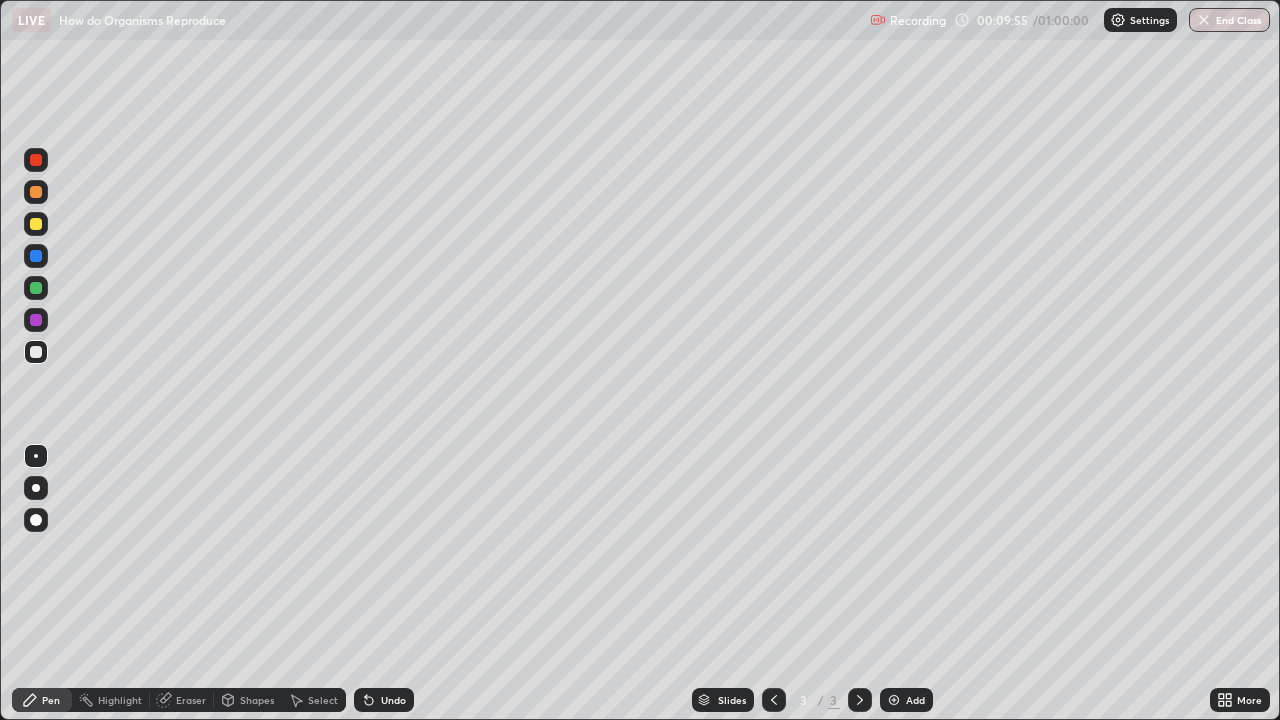 click at bounding box center [36, 288] 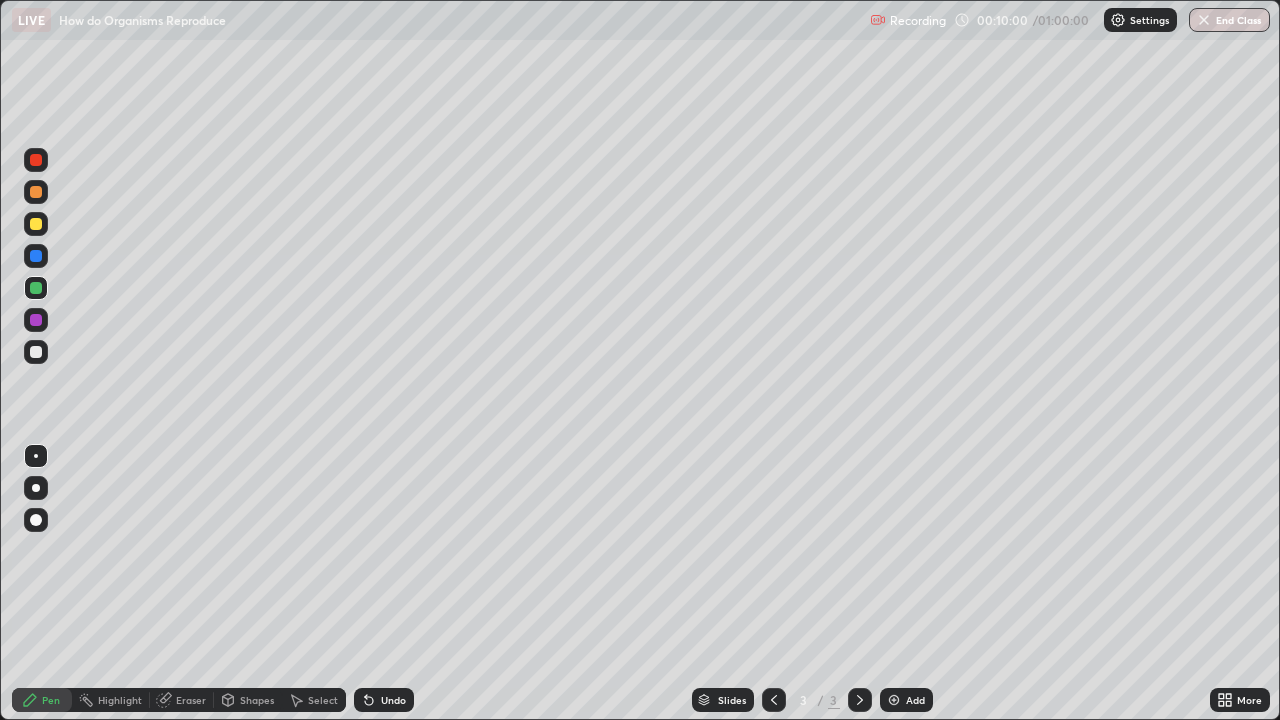 click on "Pen" at bounding box center [42, 700] 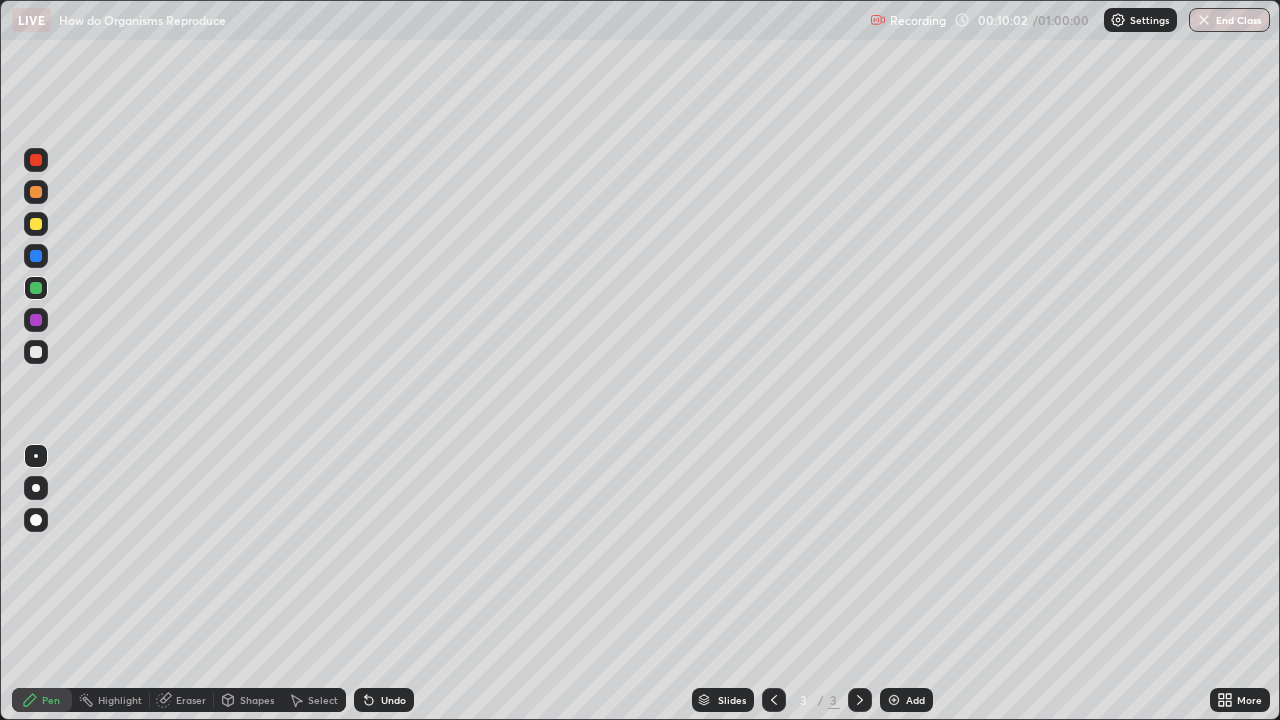 click at bounding box center [36, 352] 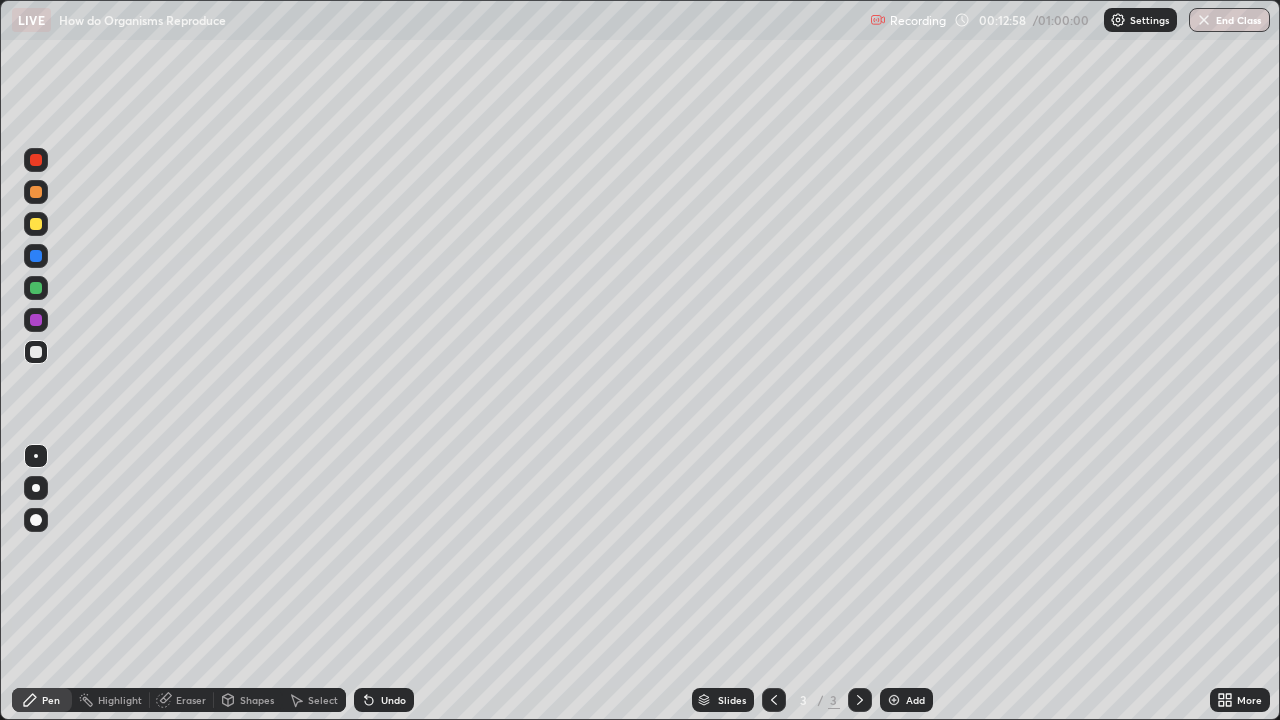 click at bounding box center [36, 256] 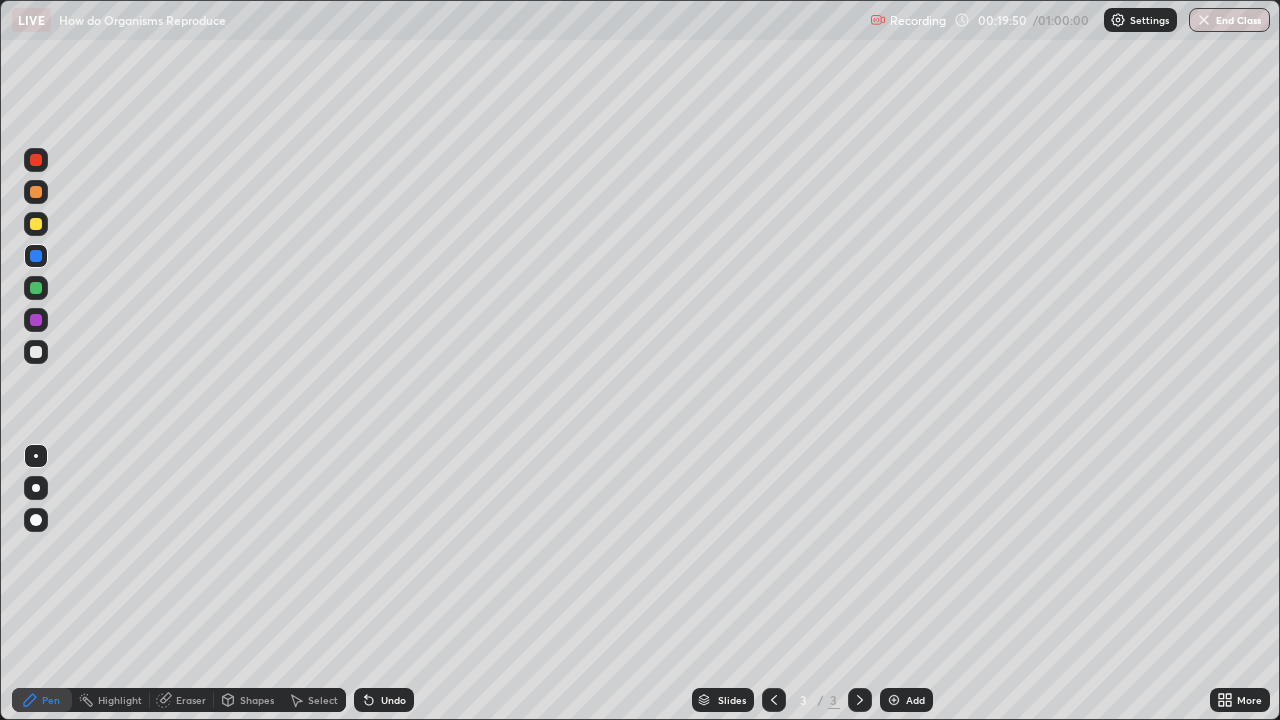 click on "Eraser" at bounding box center (191, 700) 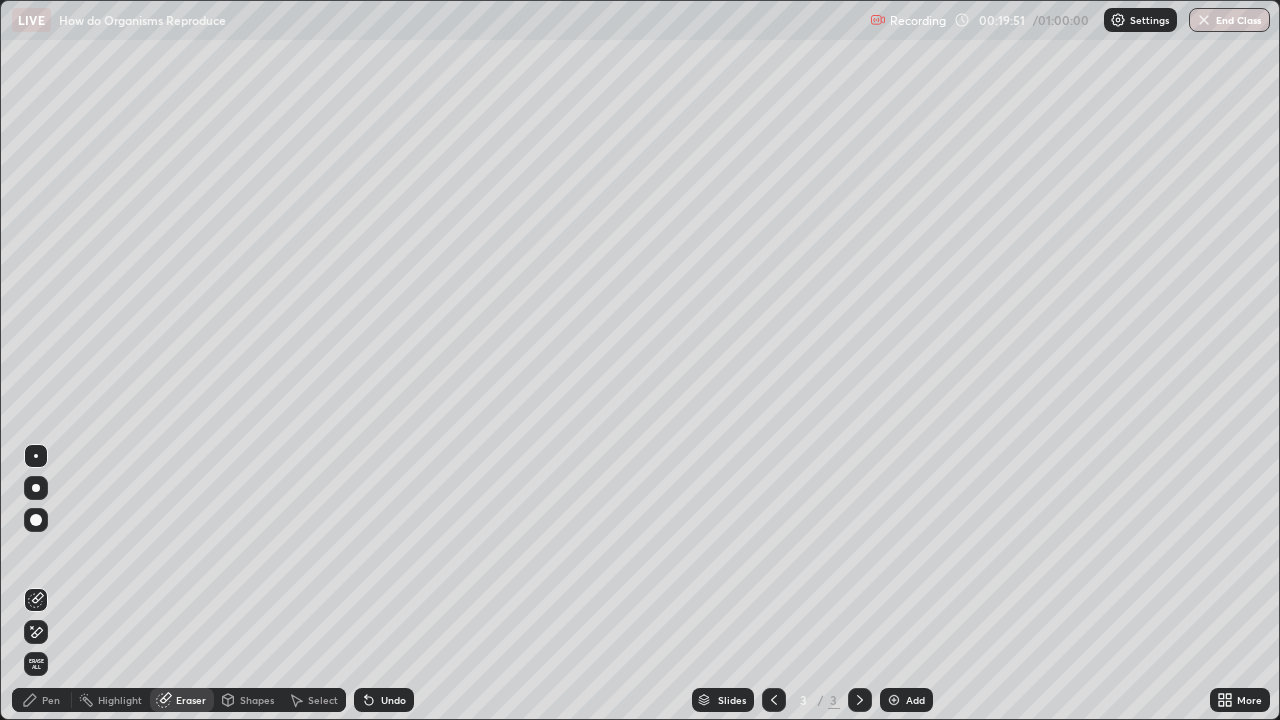 click 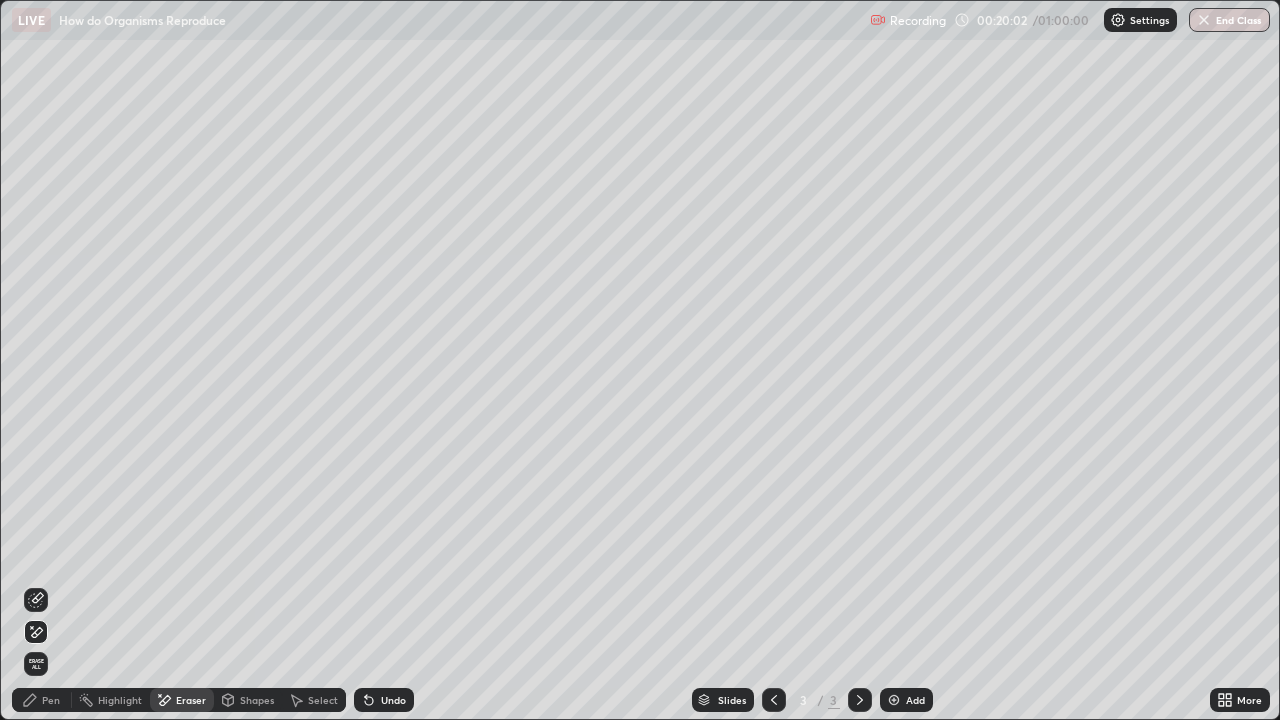 click on "Pen" at bounding box center [51, 700] 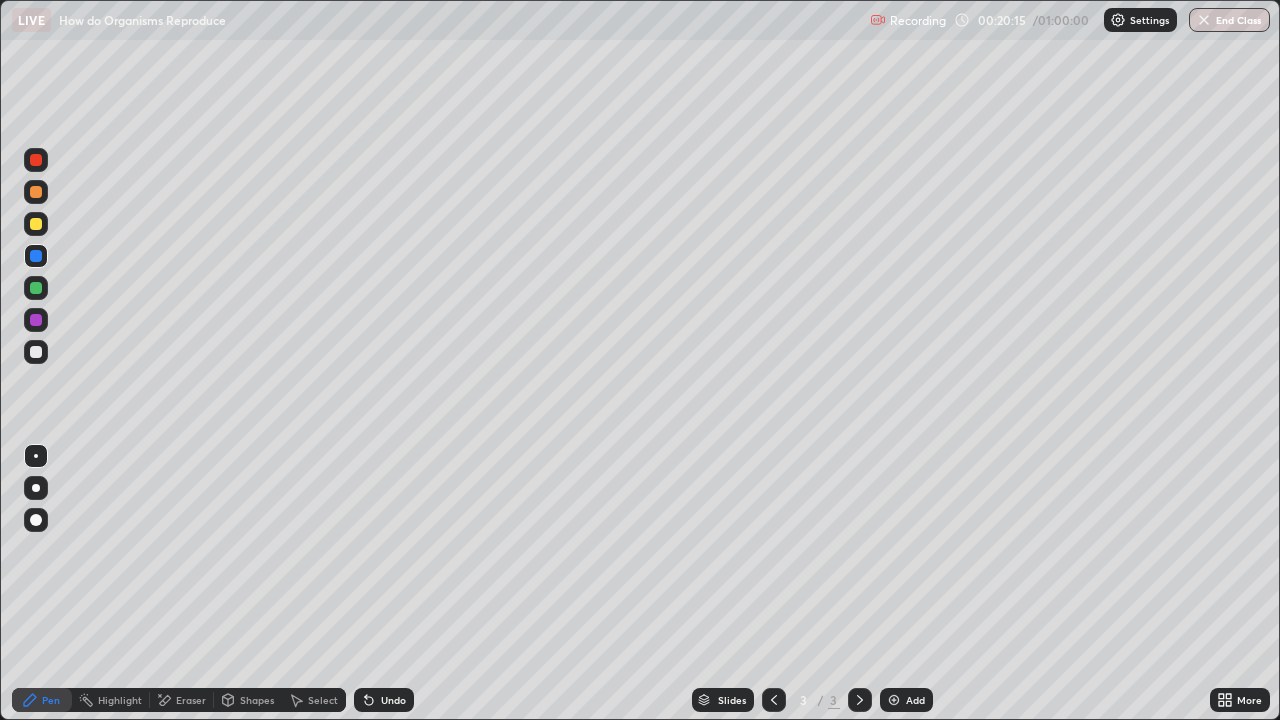 click at bounding box center (36, 352) 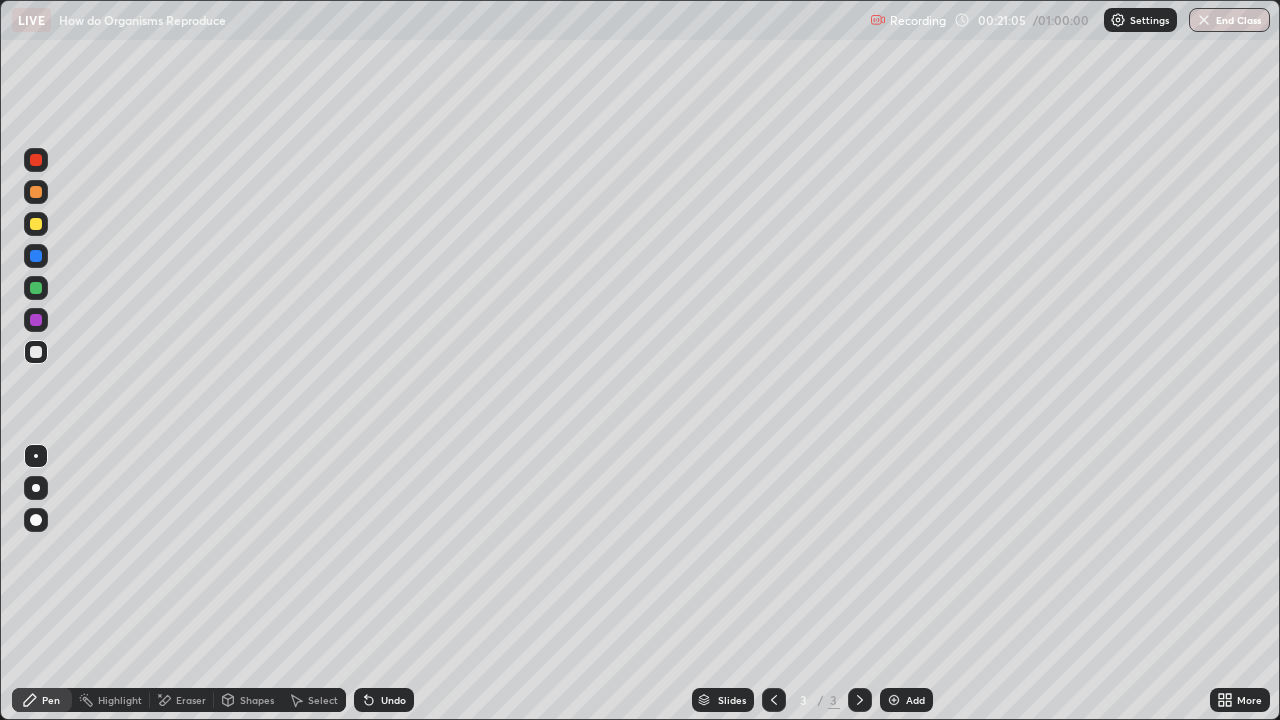 click at bounding box center (36, 320) 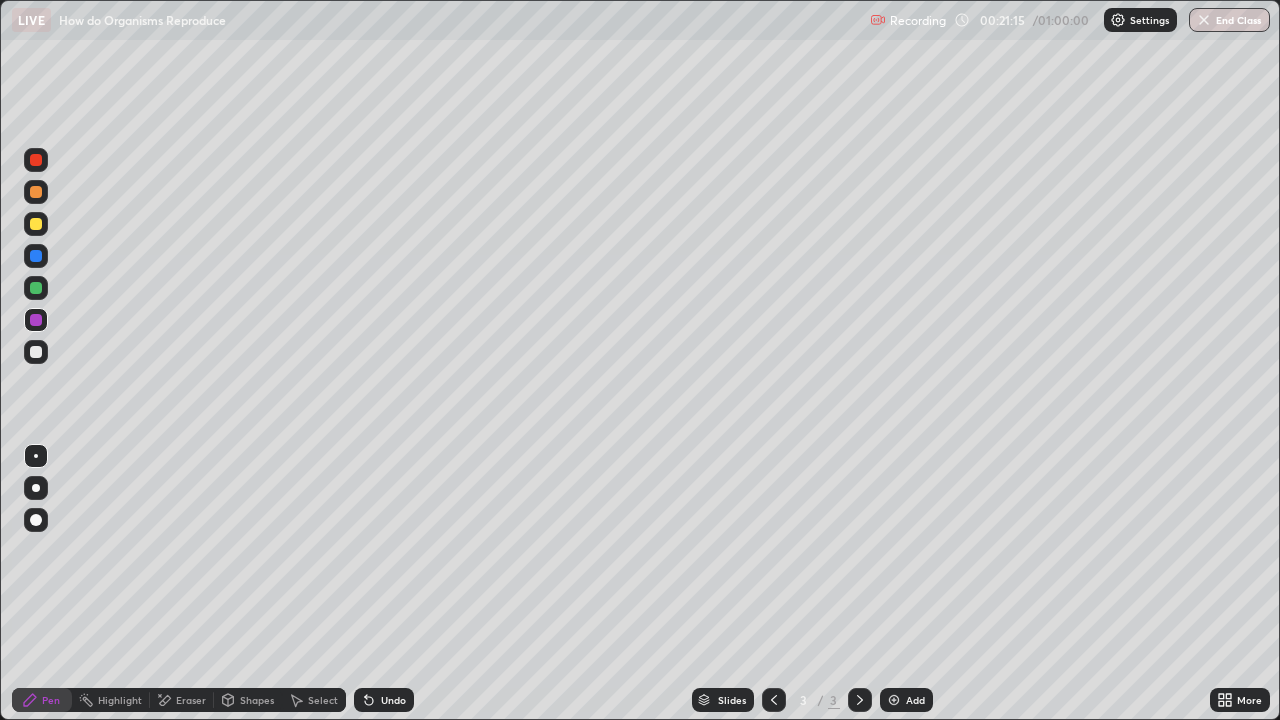 click on "Eraser" at bounding box center (191, 700) 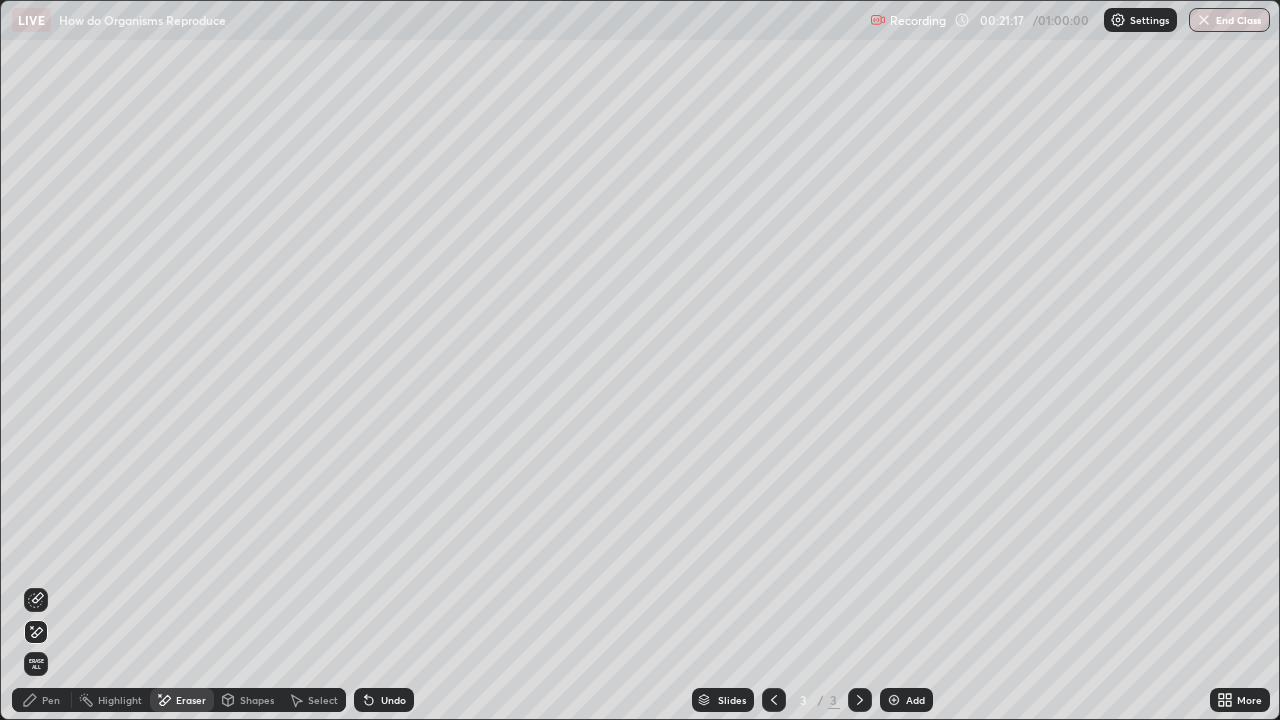 click on "Pen" at bounding box center (51, 700) 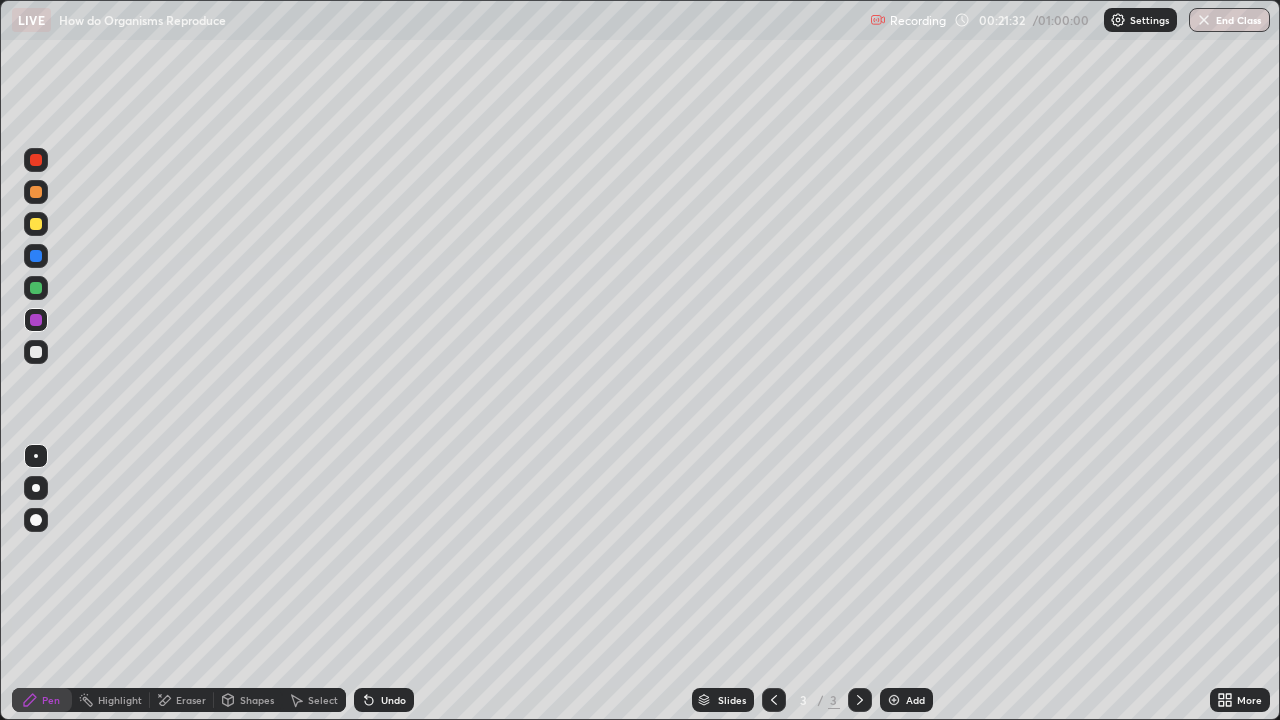 click at bounding box center [36, 288] 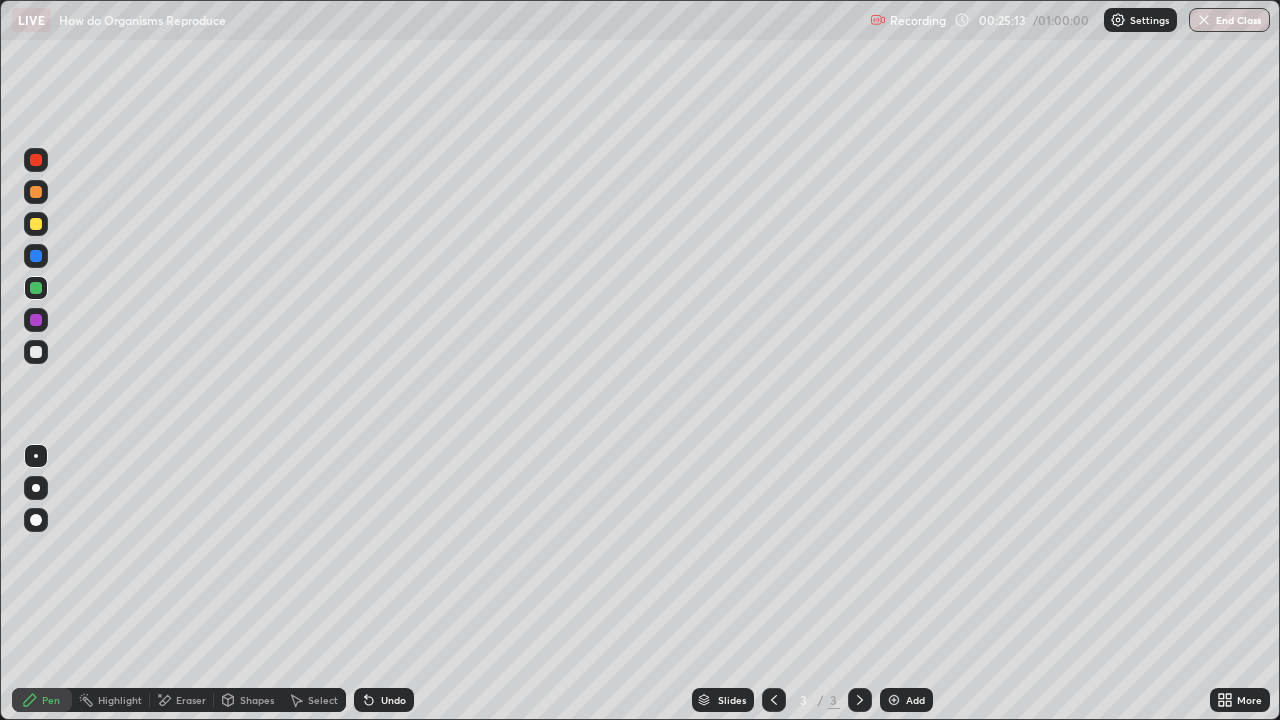 click on "Add" at bounding box center (906, 700) 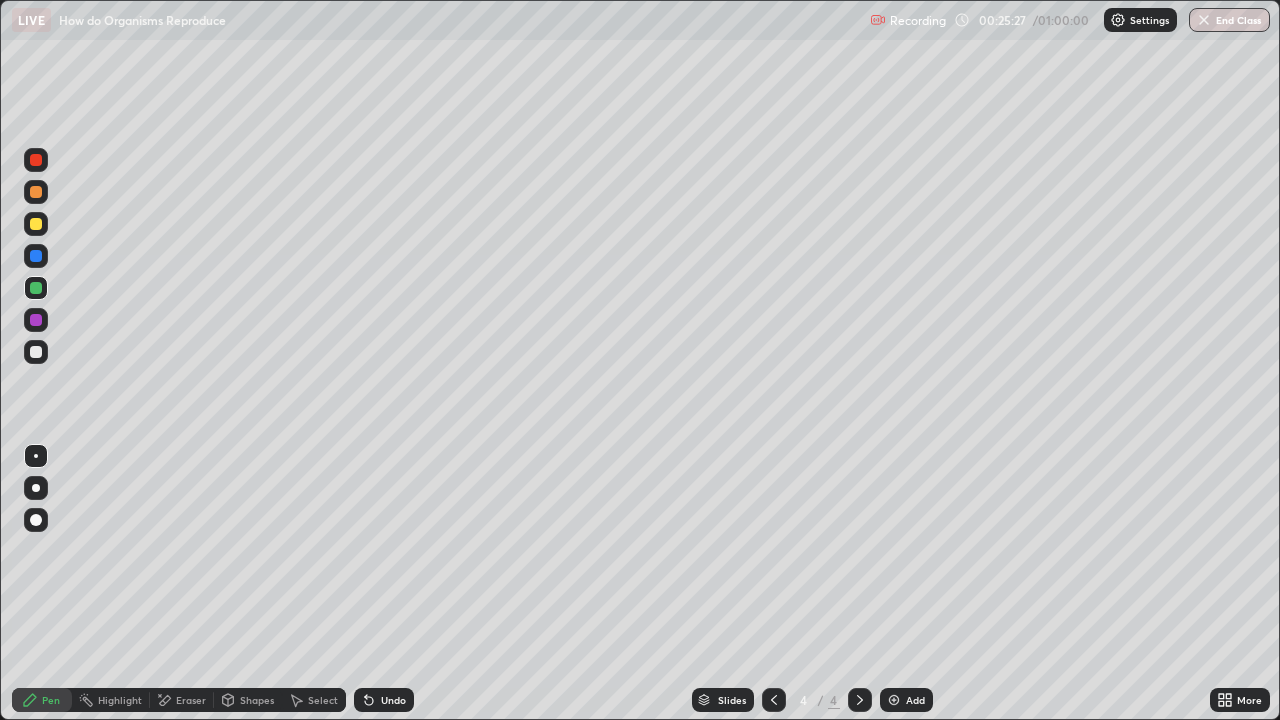 click at bounding box center (36, 352) 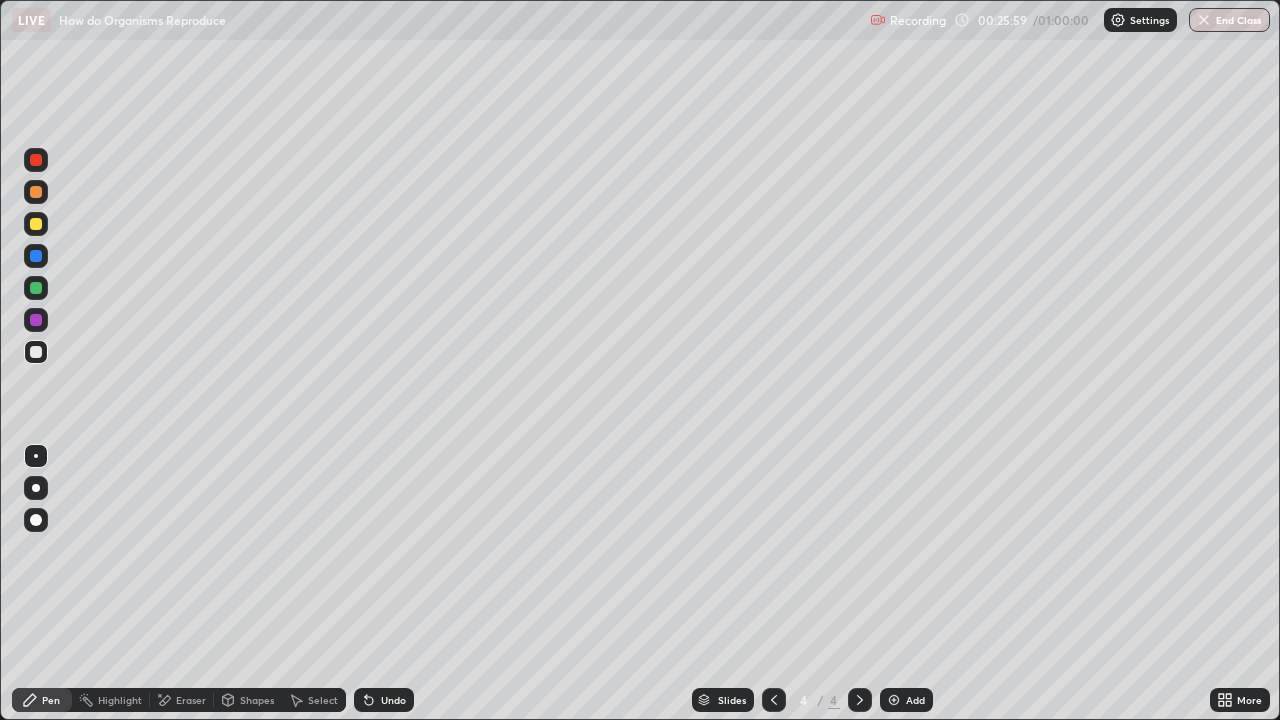 click on "Eraser" at bounding box center [191, 700] 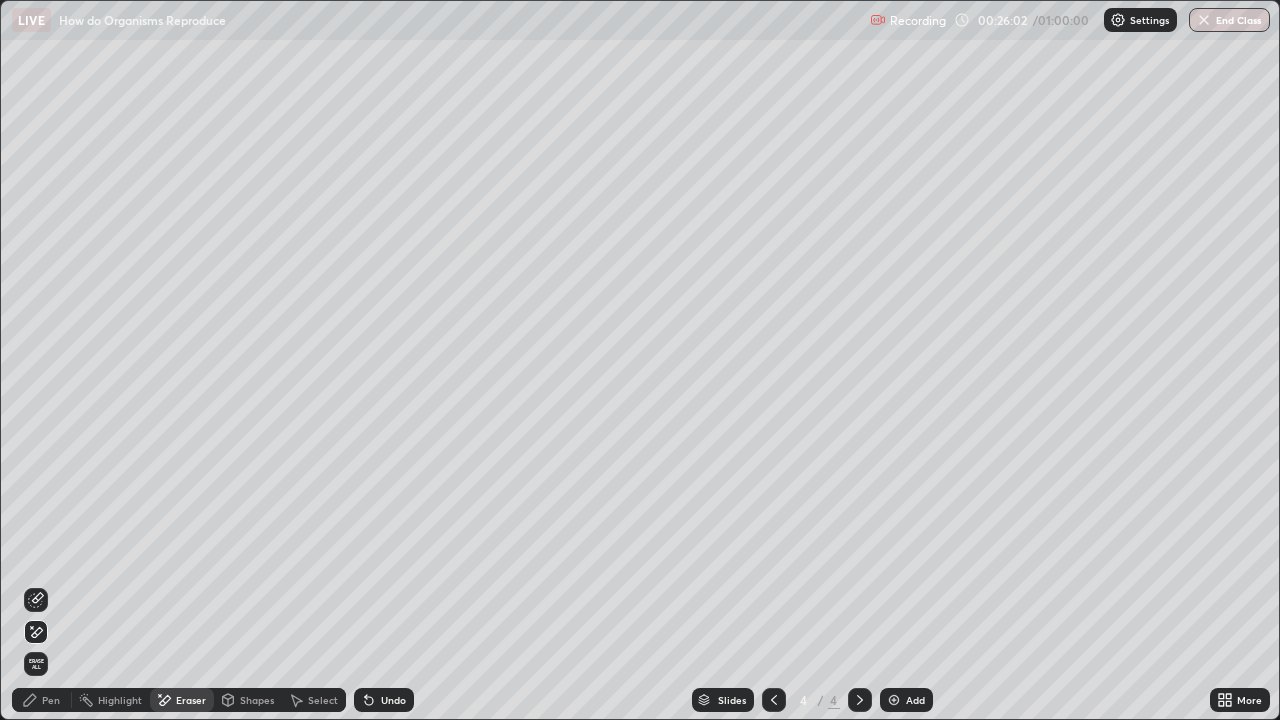 click on "Pen" at bounding box center (51, 700) 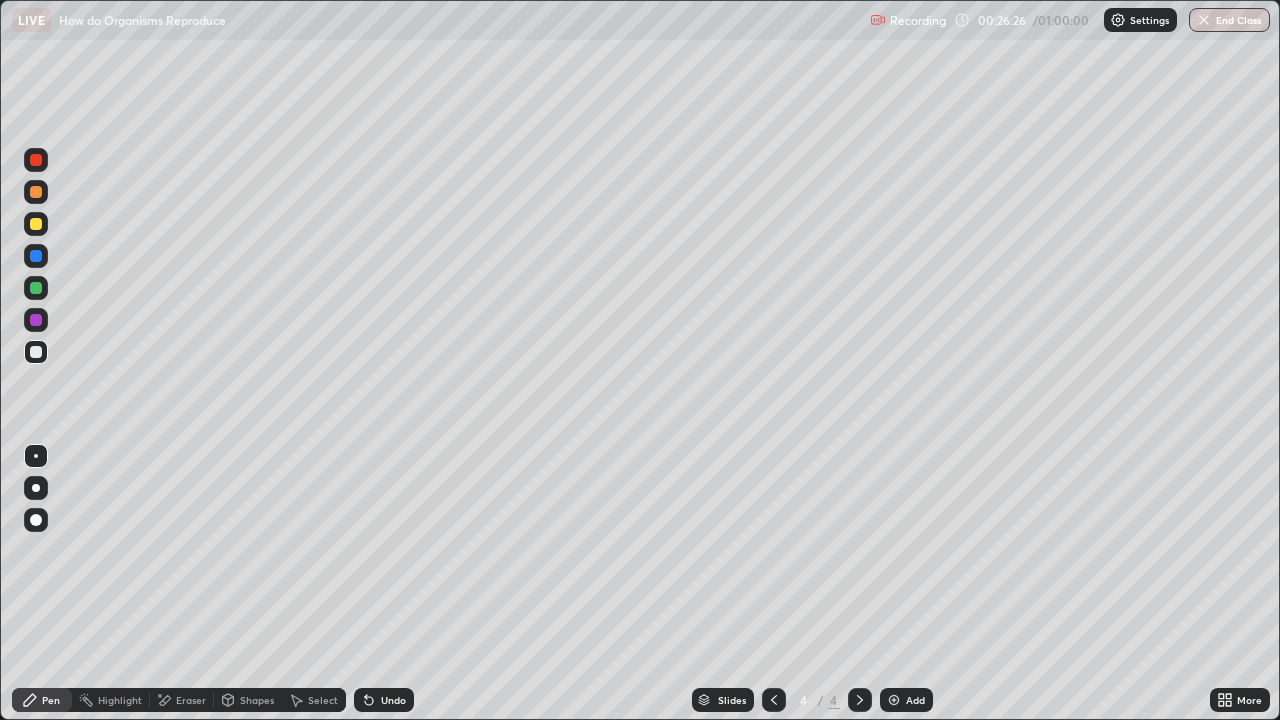 click on "Eraser" at bounding box center [191, 700] 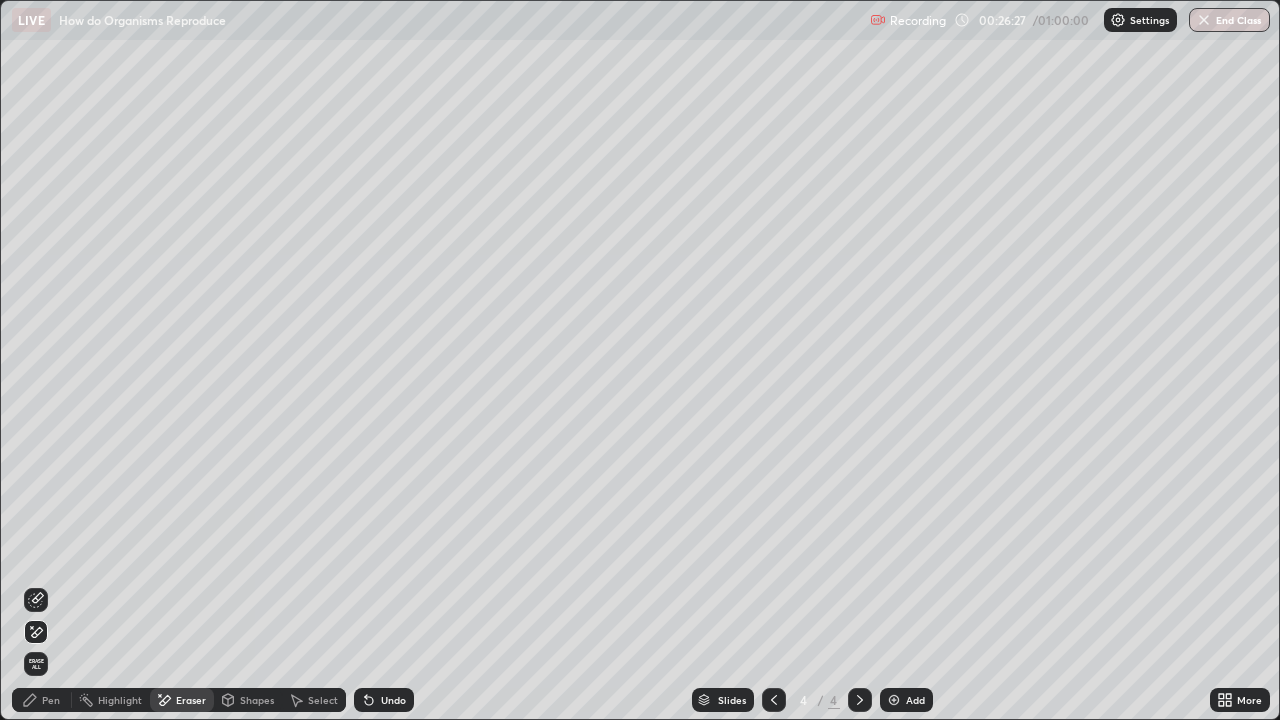 click 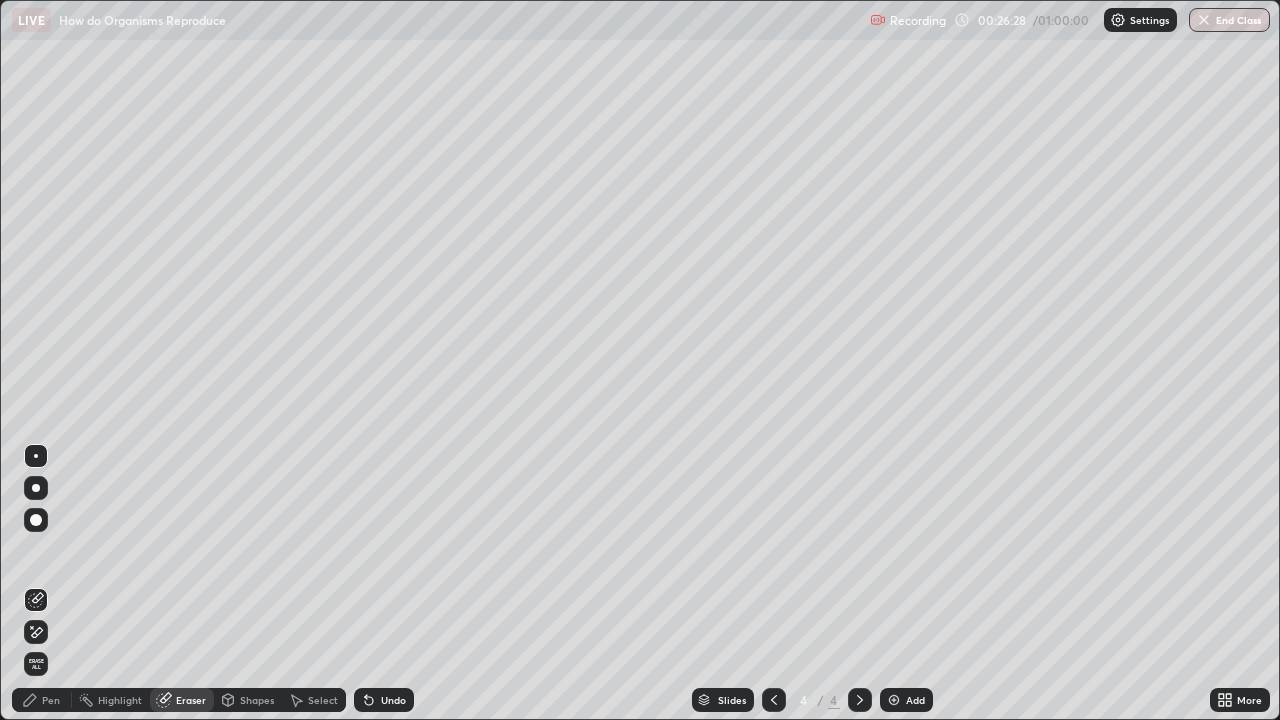 click on "Pen" at bounding box center (51, 700) 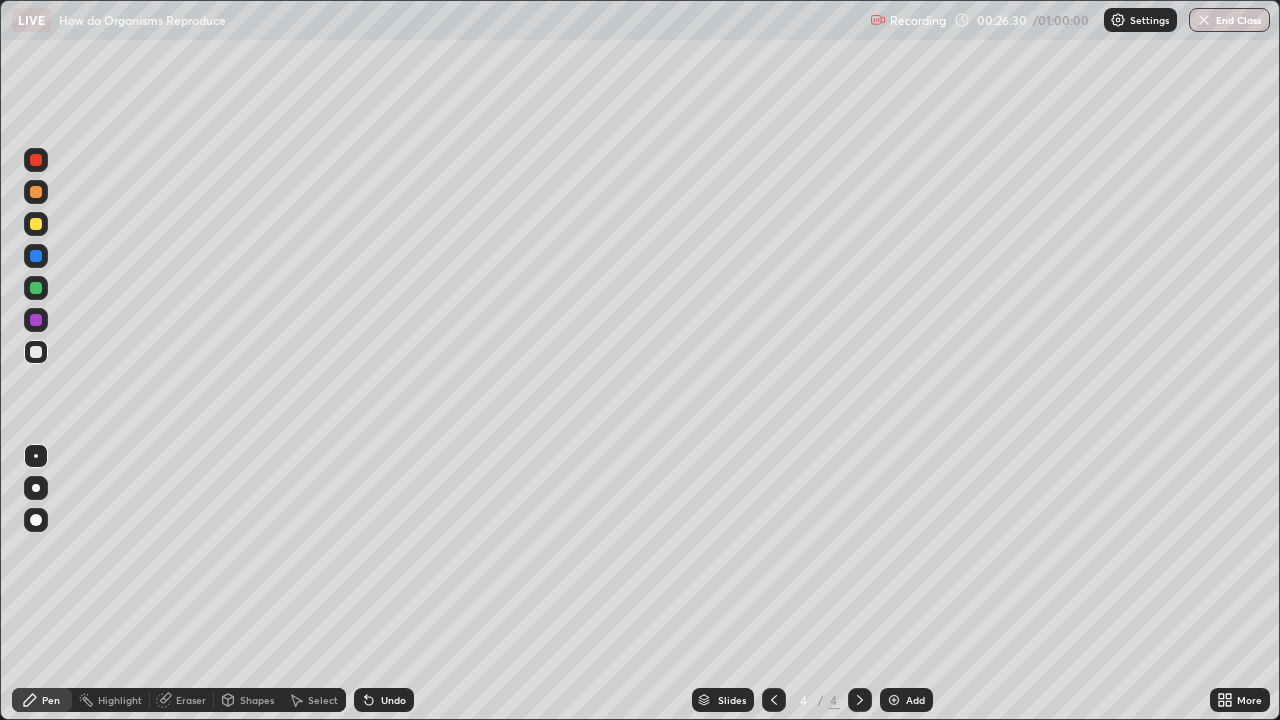 click on "Eraser" at bounding box center (191, 700) 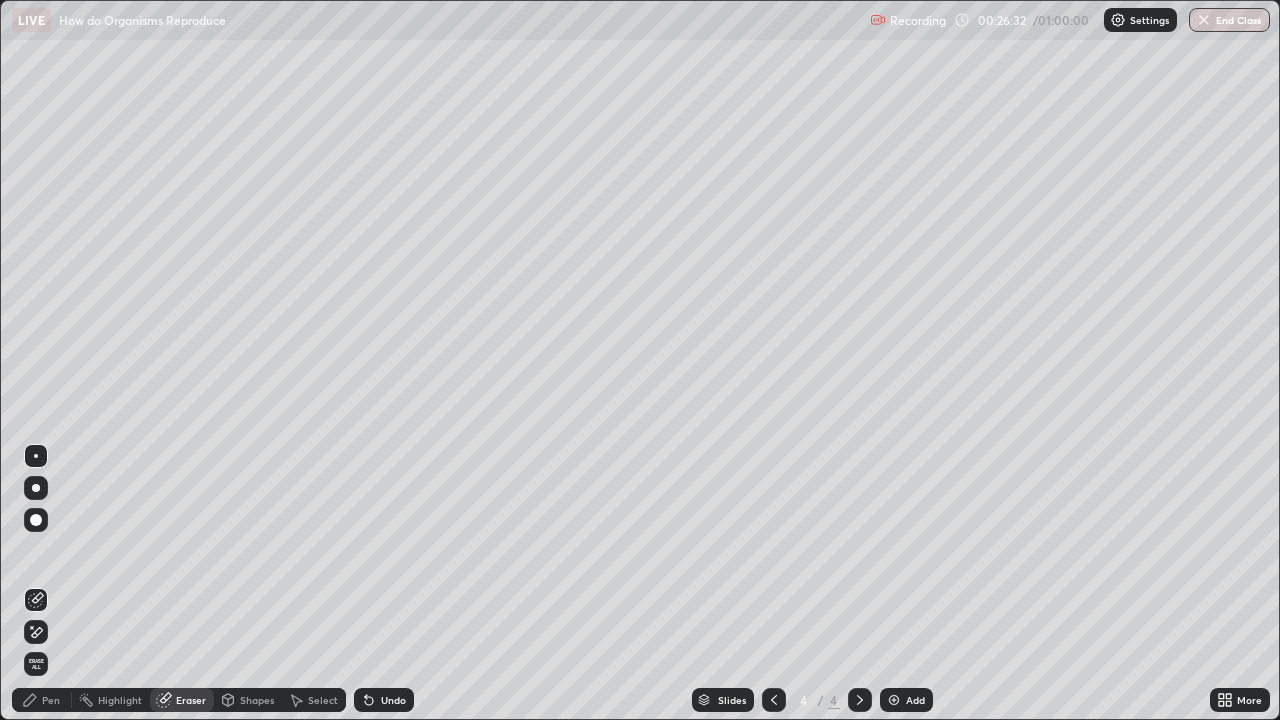click on "Pen" at bounding box center [51, 700] 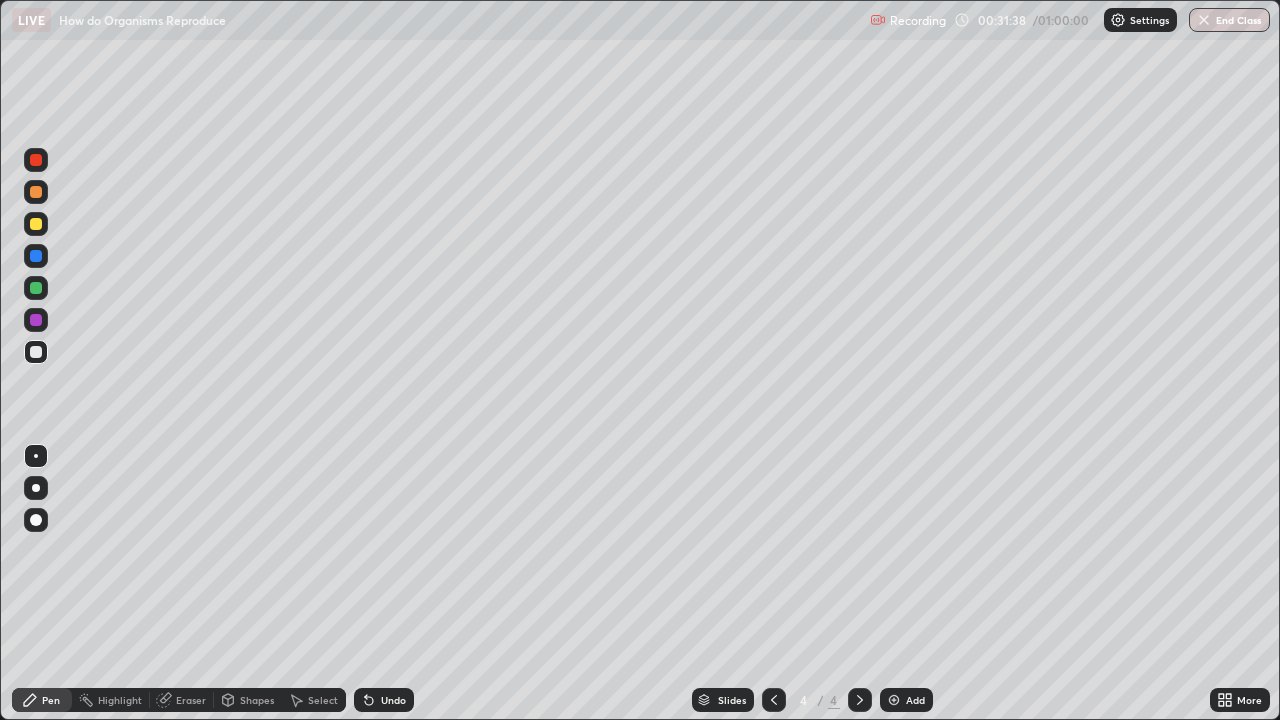 click at bounding box center (36, 560) 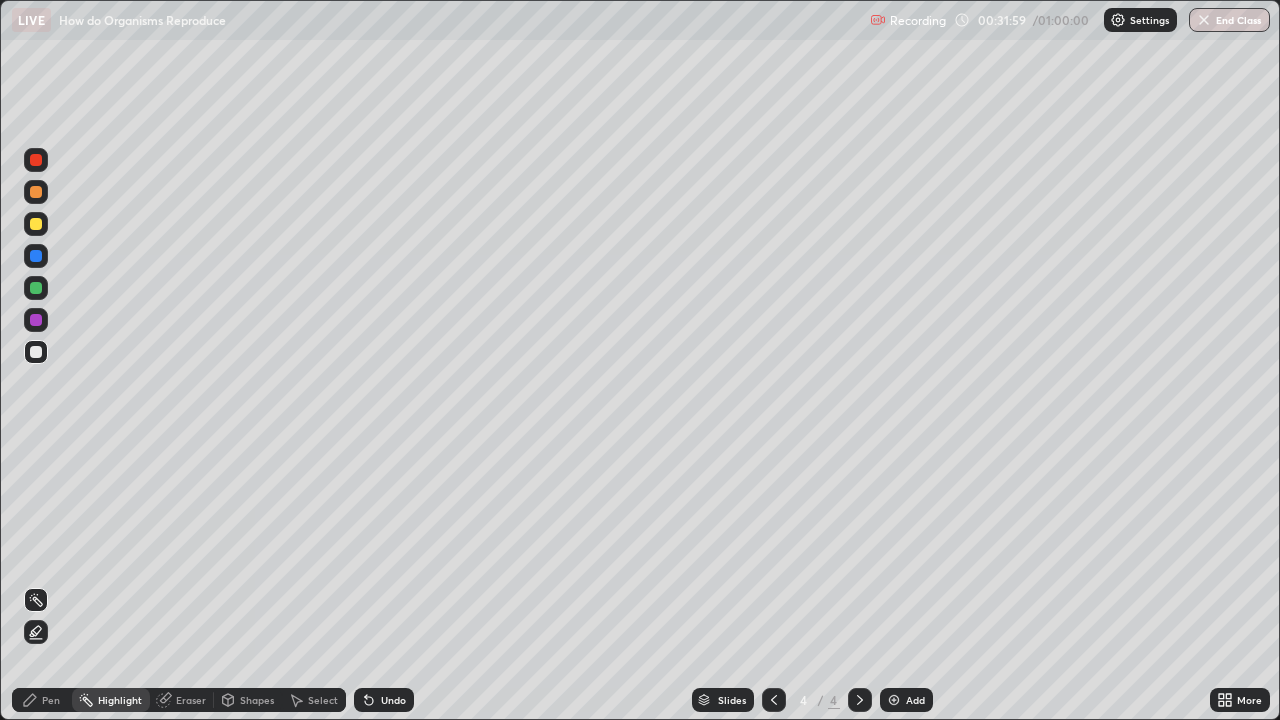 click at bounding box center (894, 700) 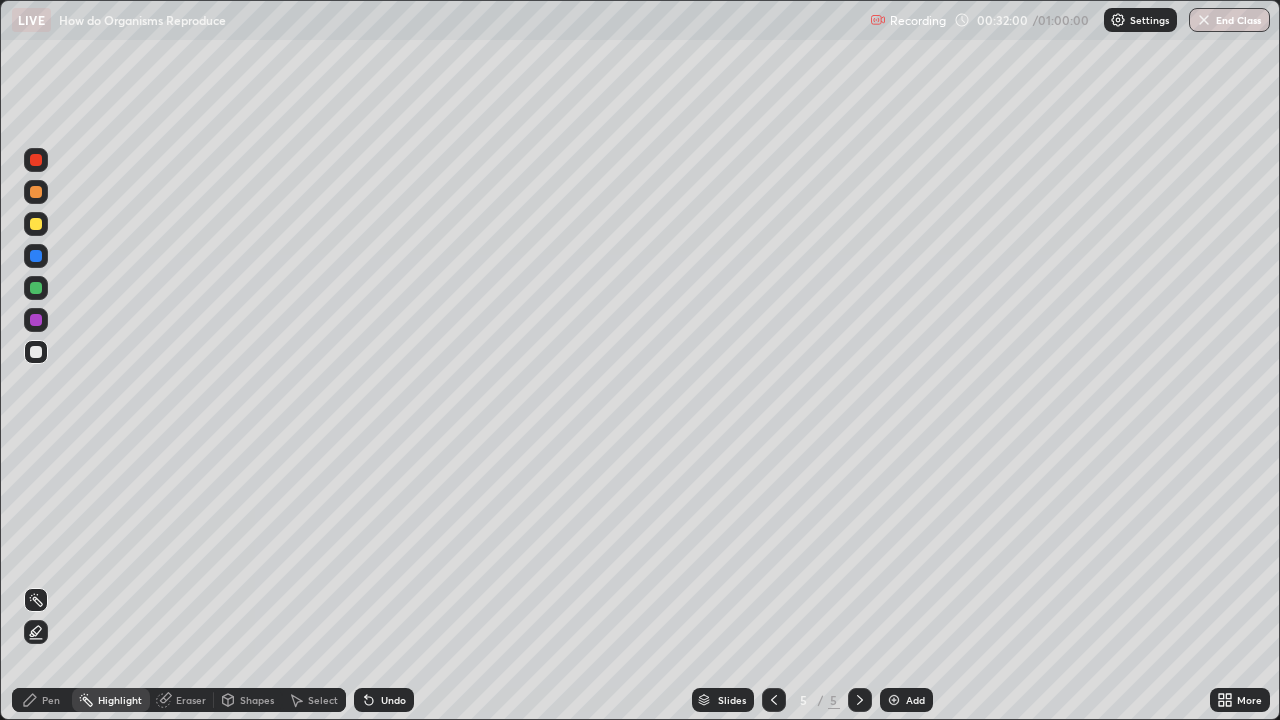 click at bounding box center [36, 224] 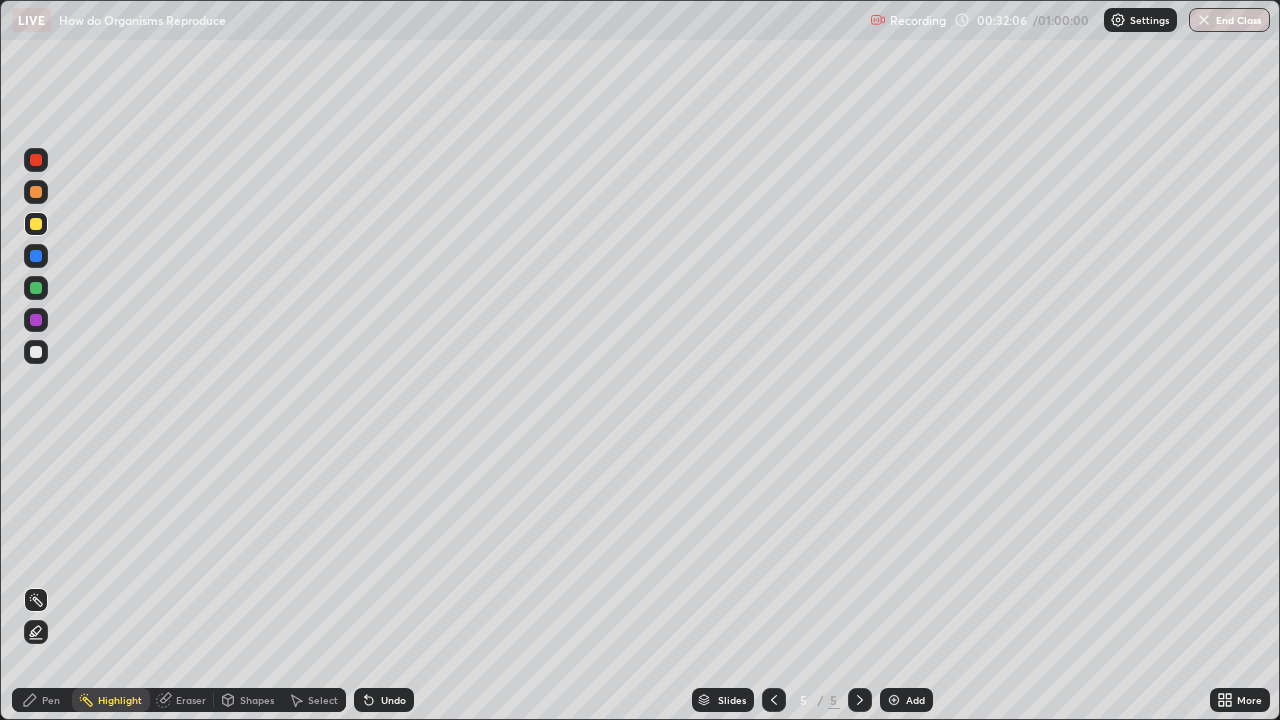 click on "Eraser" at bounding box center (191, 700) 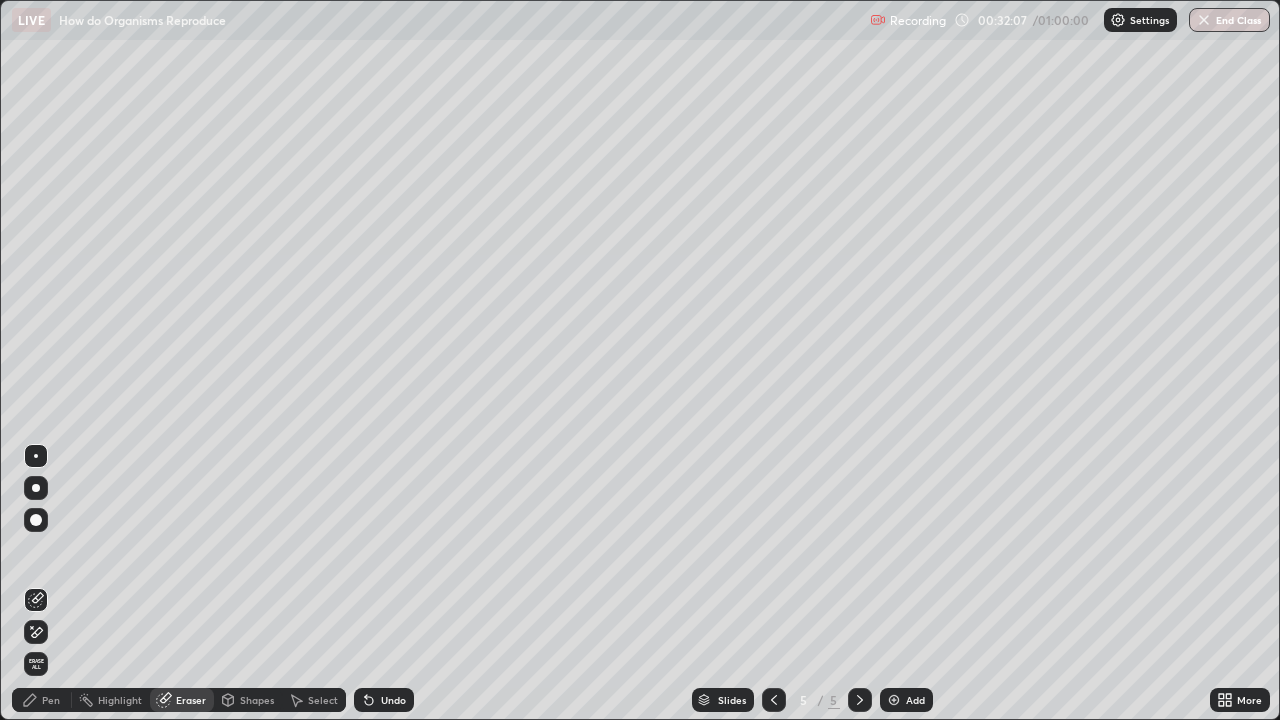 click on "Pen" at bounding box center (51, 700) 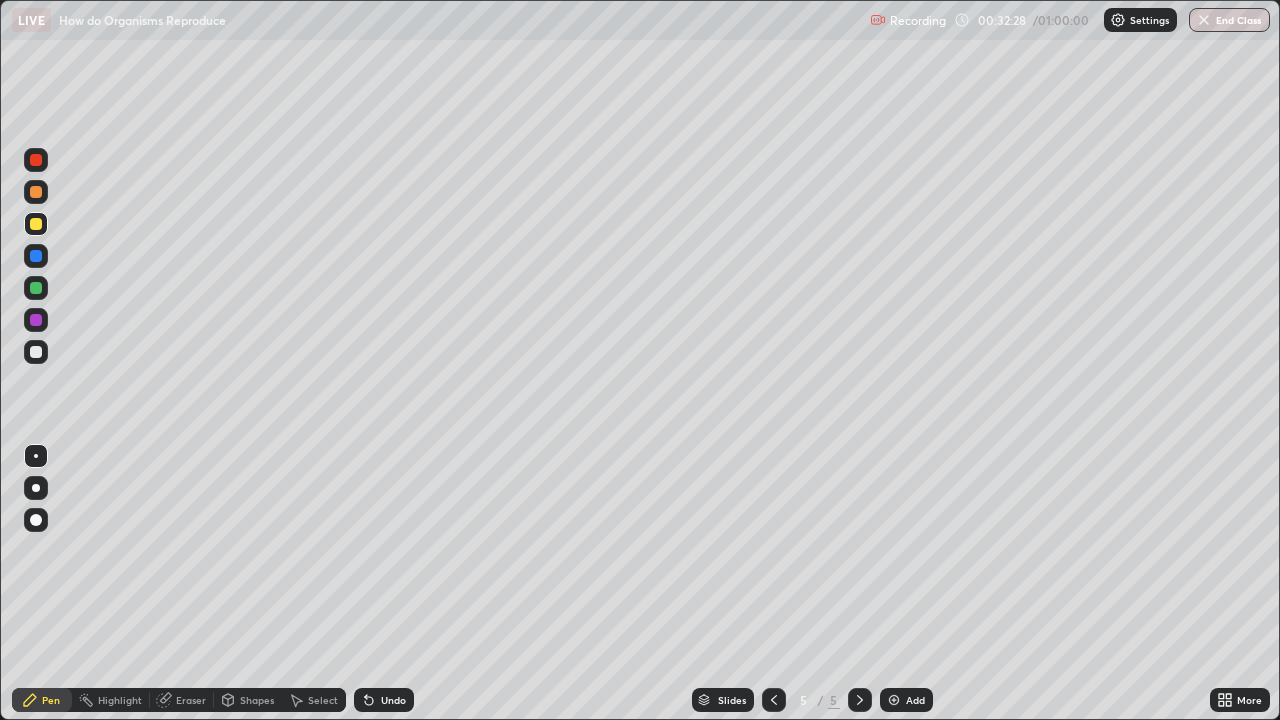 click at bounding box center (36, 288) 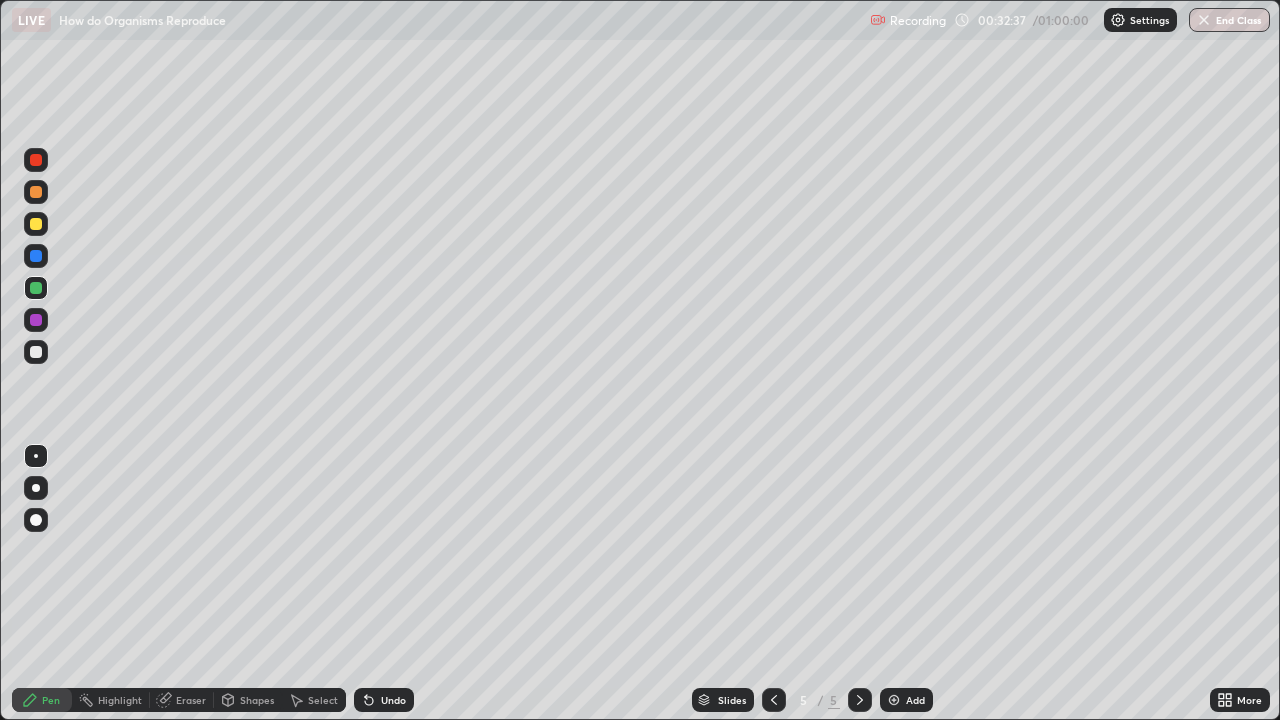click at bounding box center (36, 352) 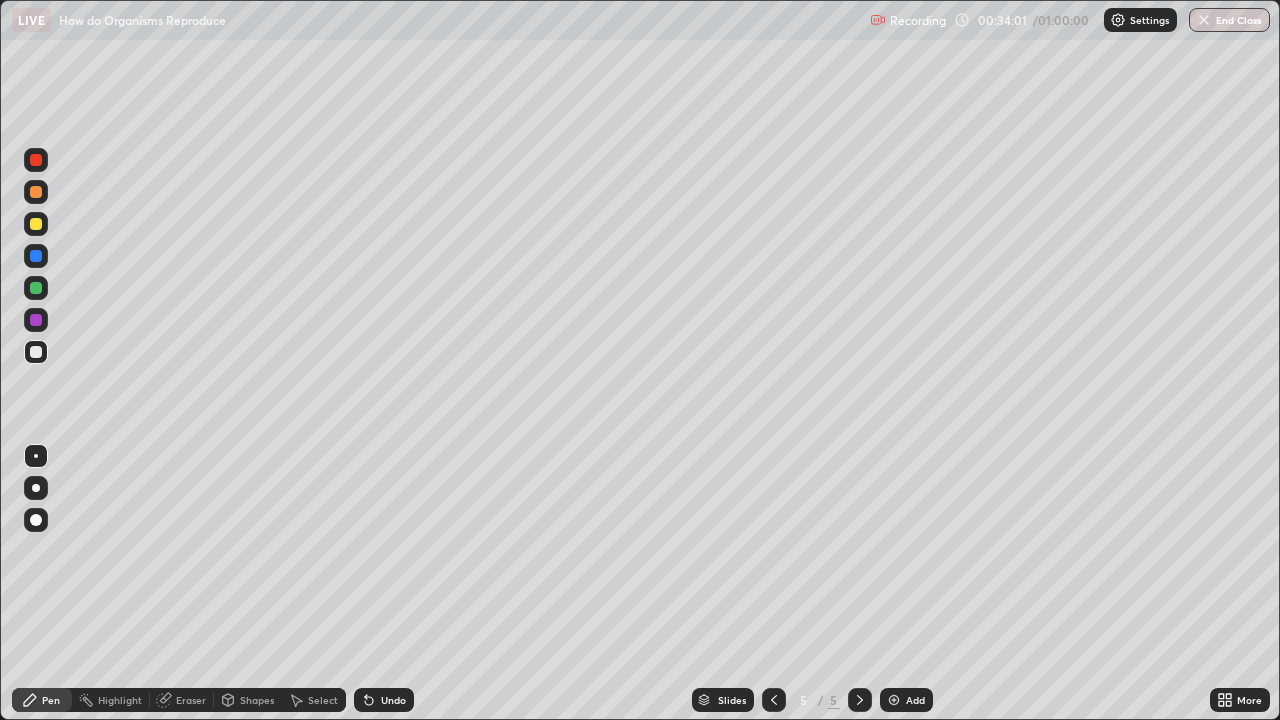 click at bounding box center [36, 288] 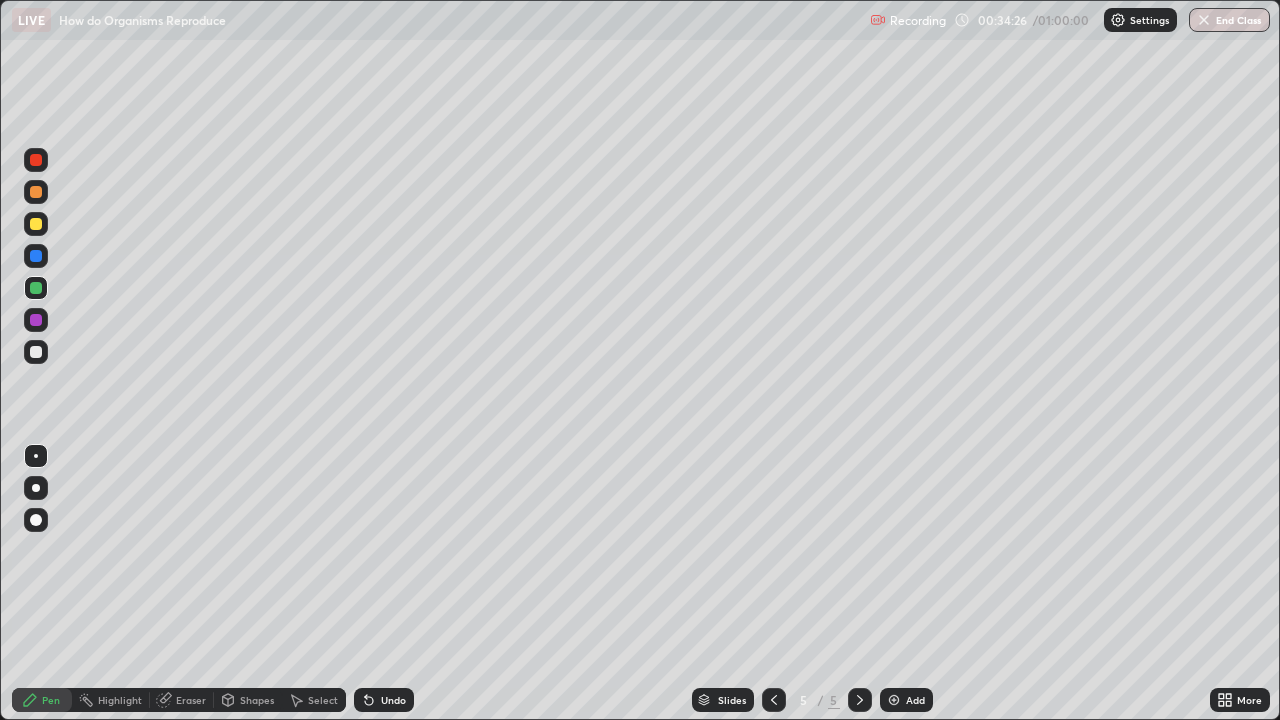 click at bounding box center (36, 352) 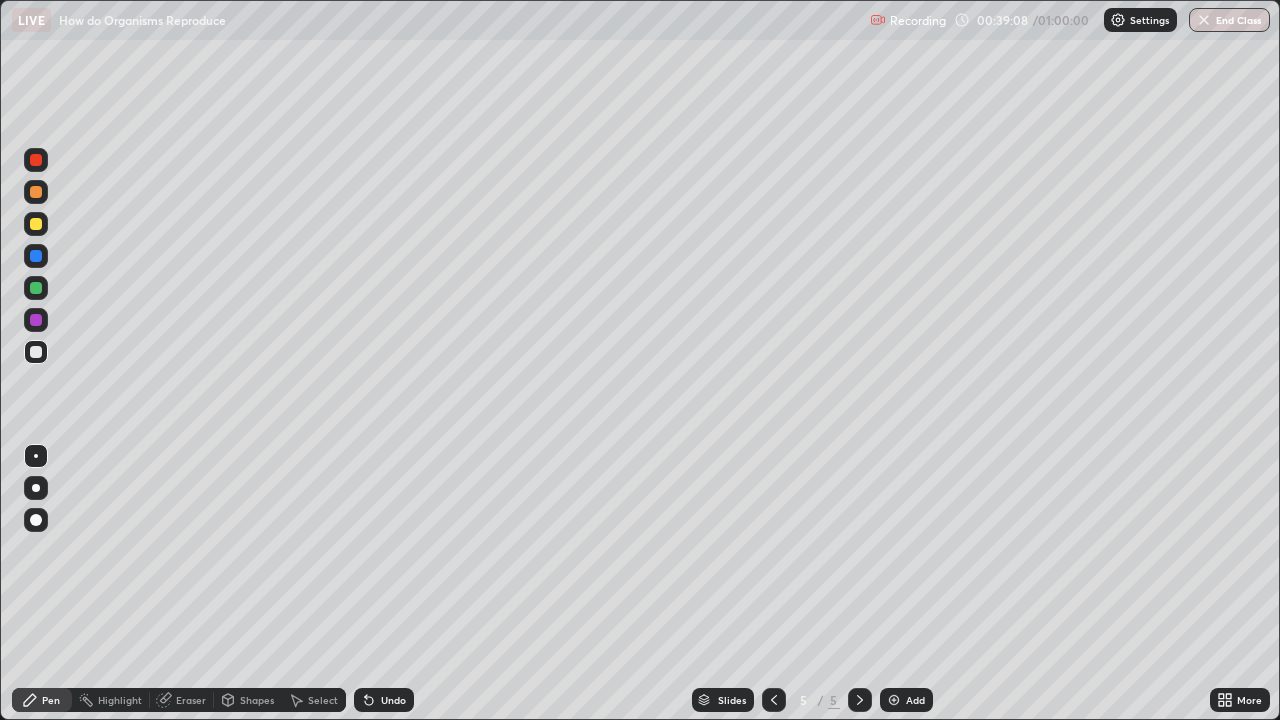 click at bounding box center [36, 320] 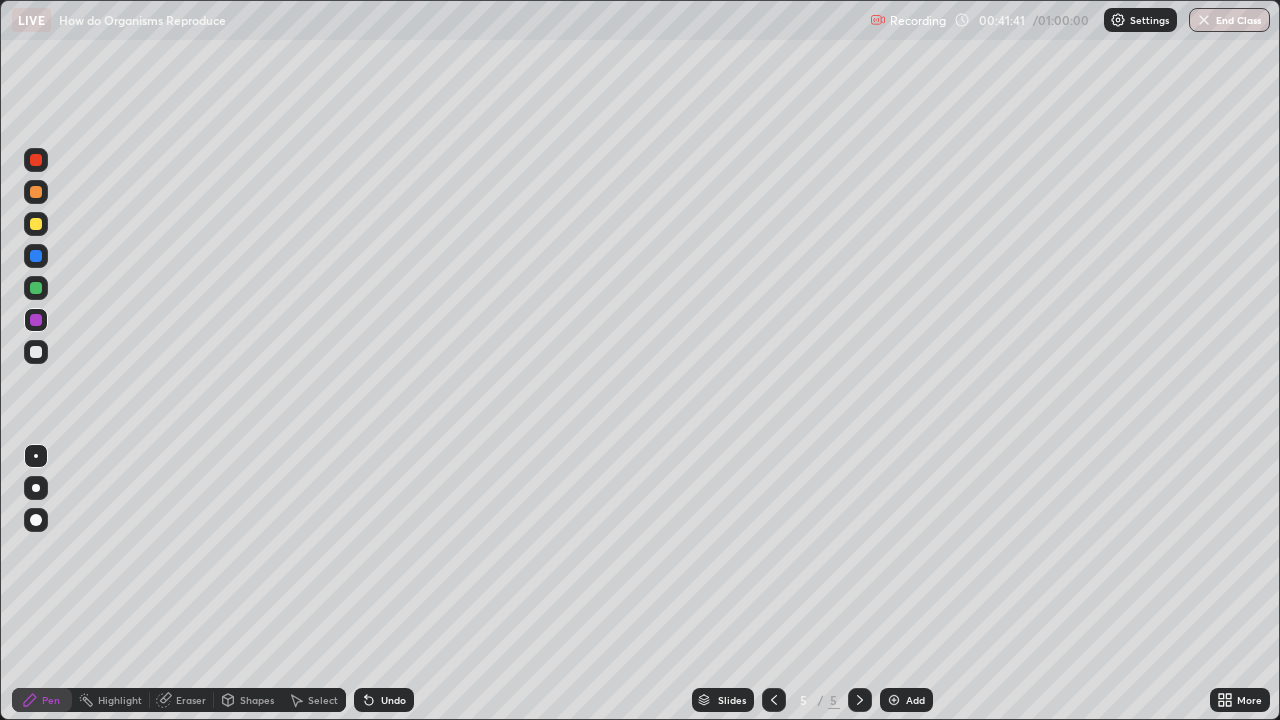 click at bounding box center (36, 288) 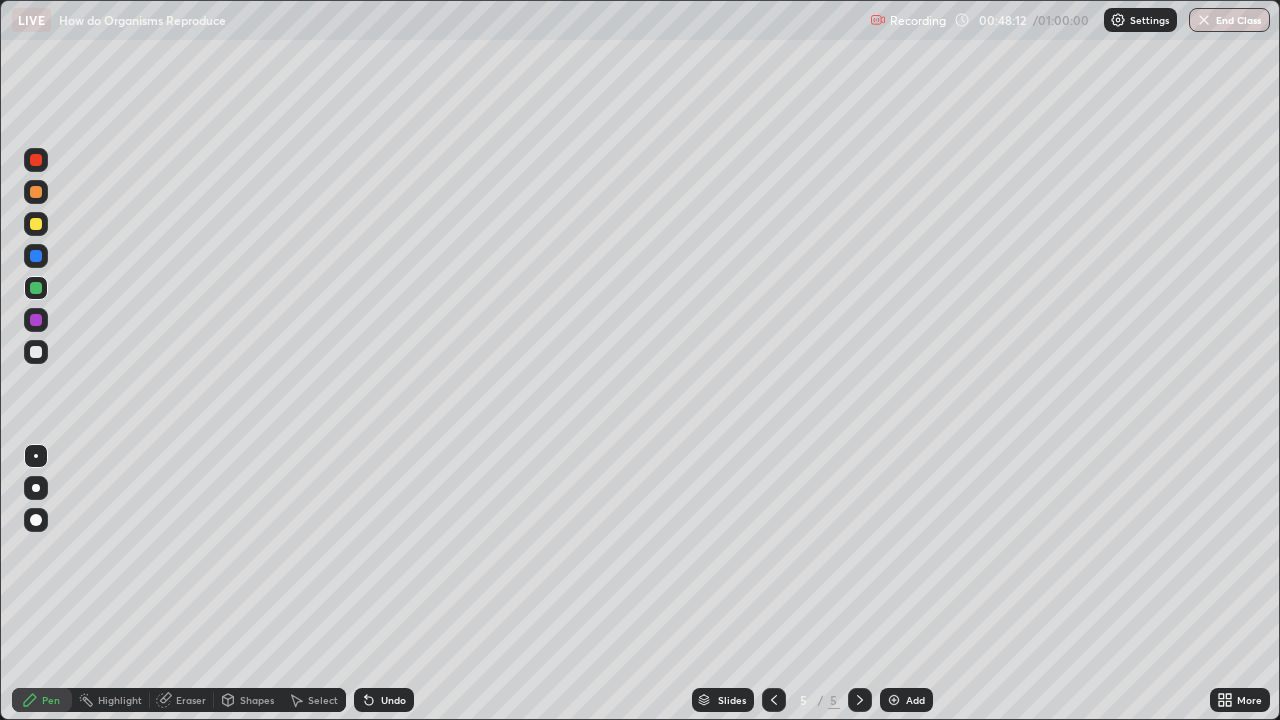click on "Add" at bounding box center [915, 700] 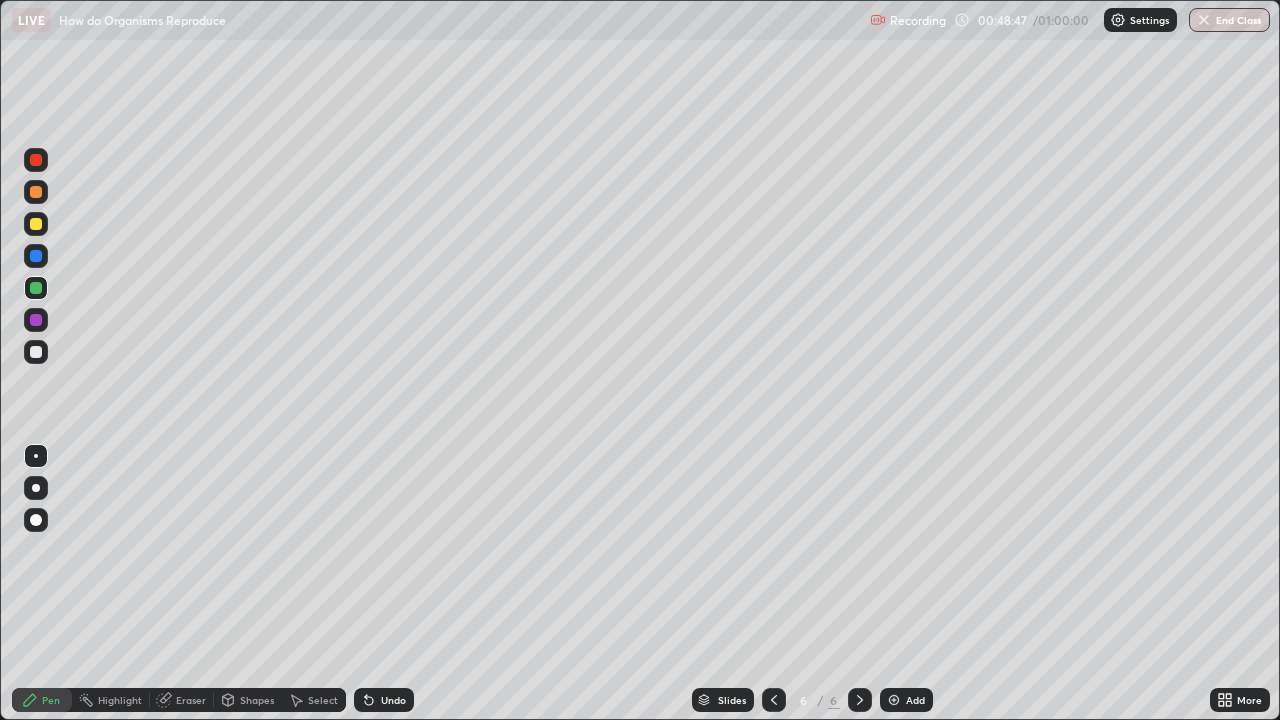 click at bounding box center [36, 352] 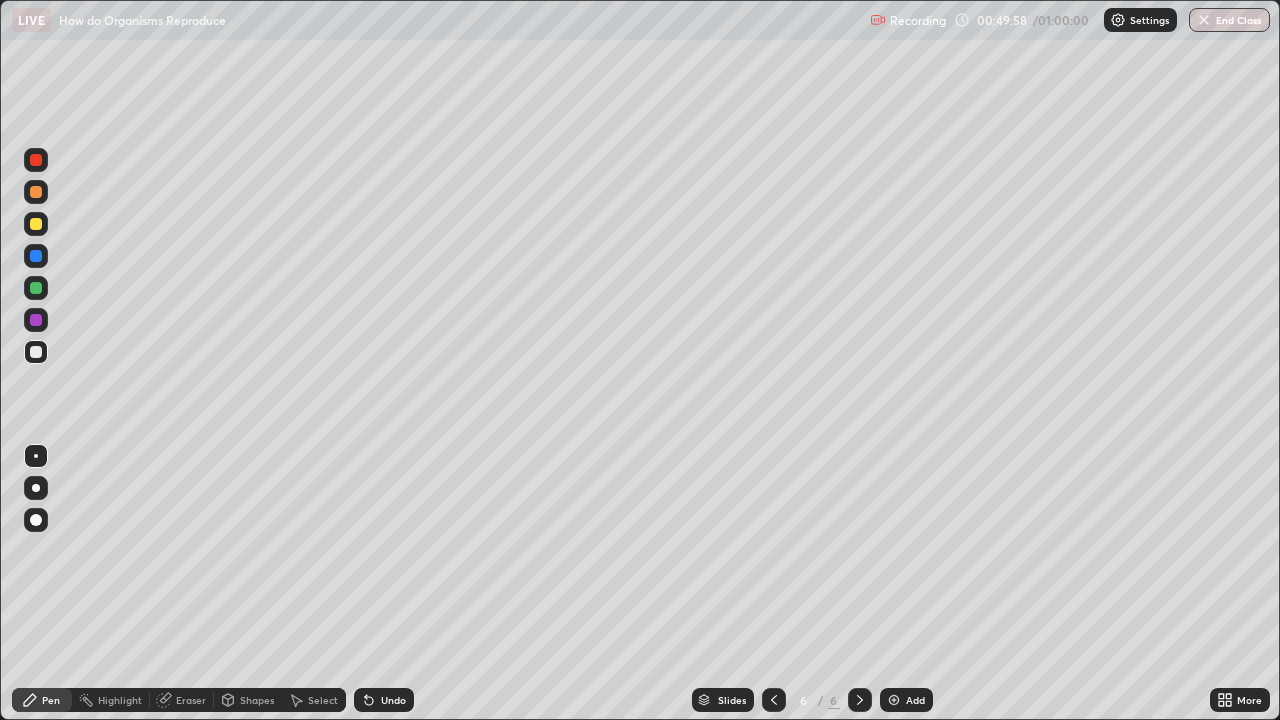 click at bounding box center (36, 352) 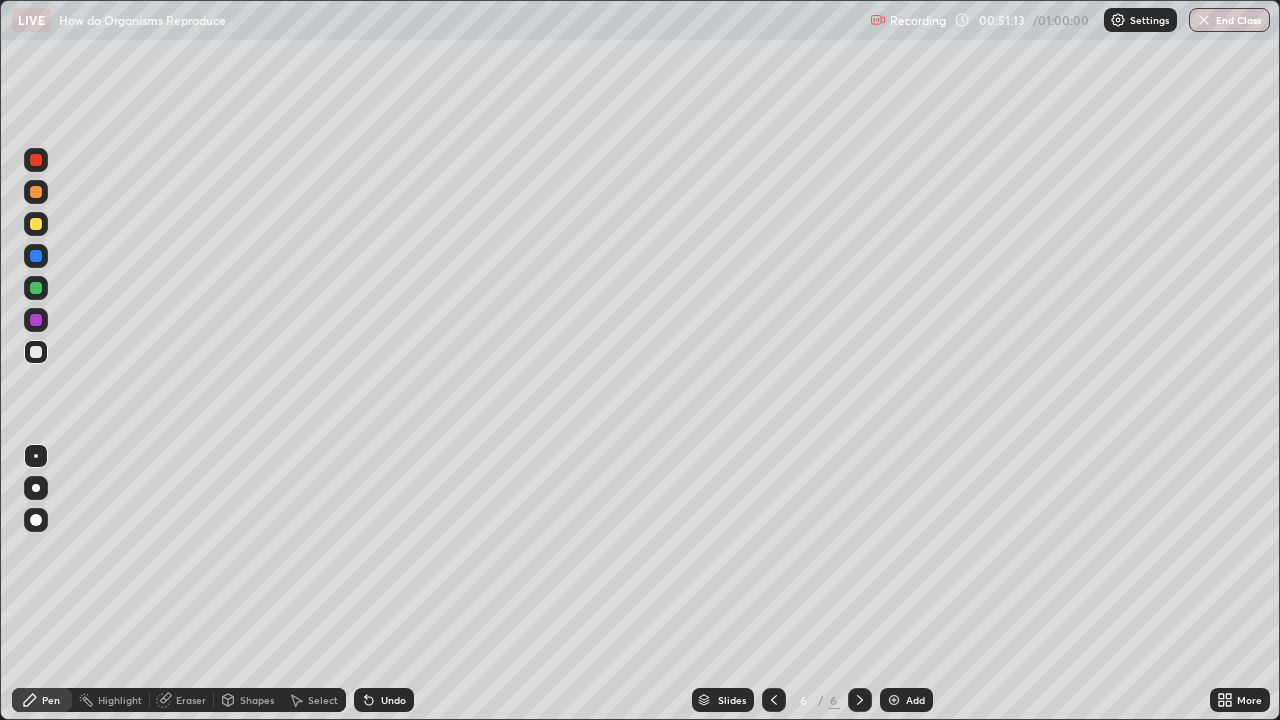 click at bounding box center [36, 320] 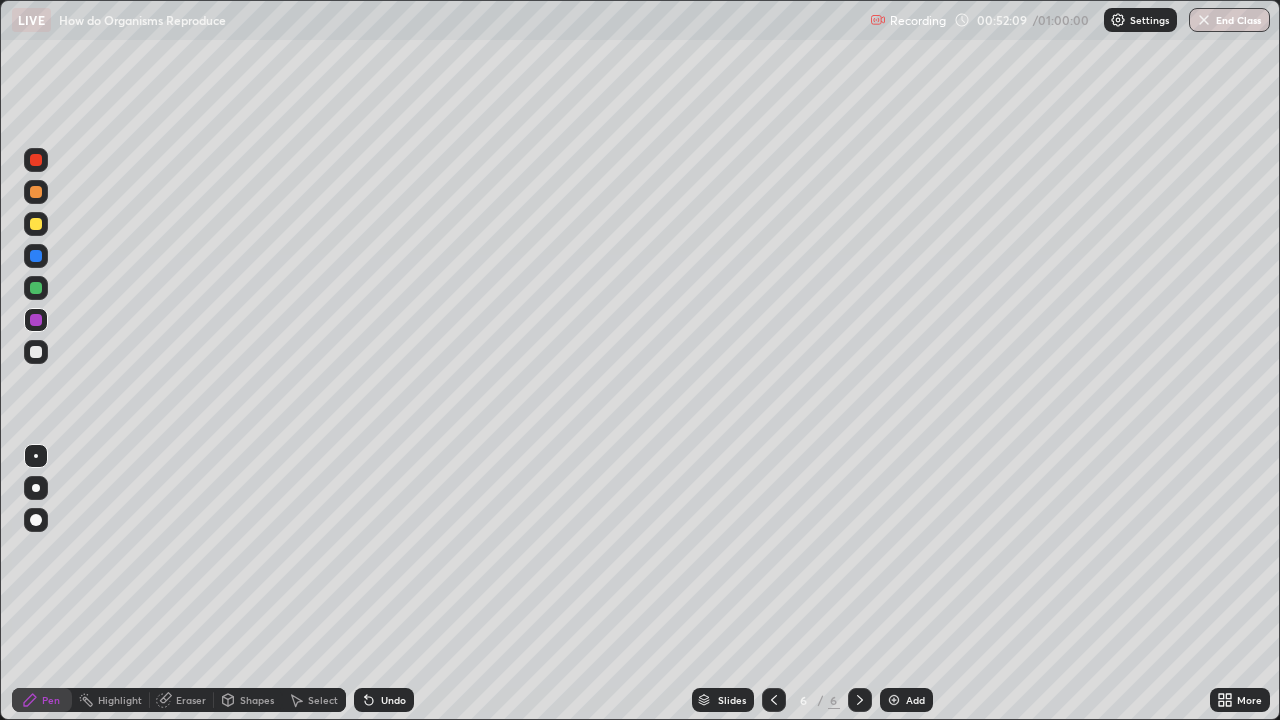 click at bounding box center [36, 352] 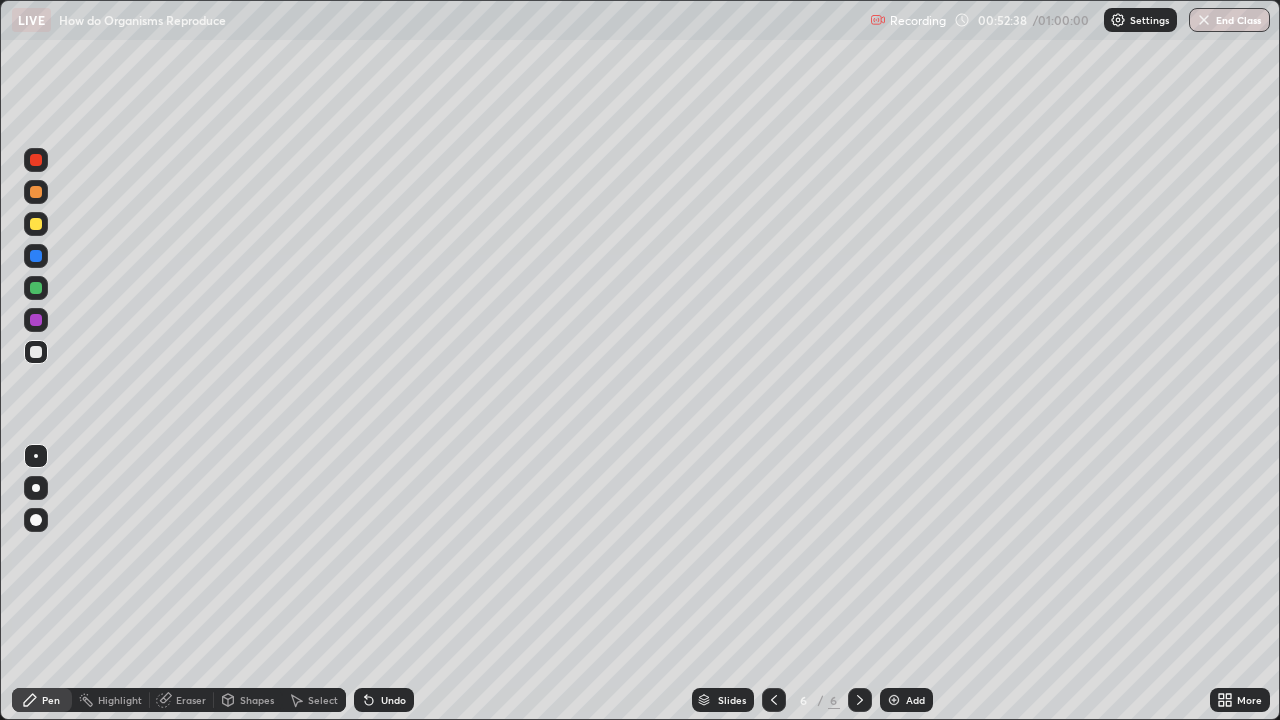 click at bounding box center (36, 288) 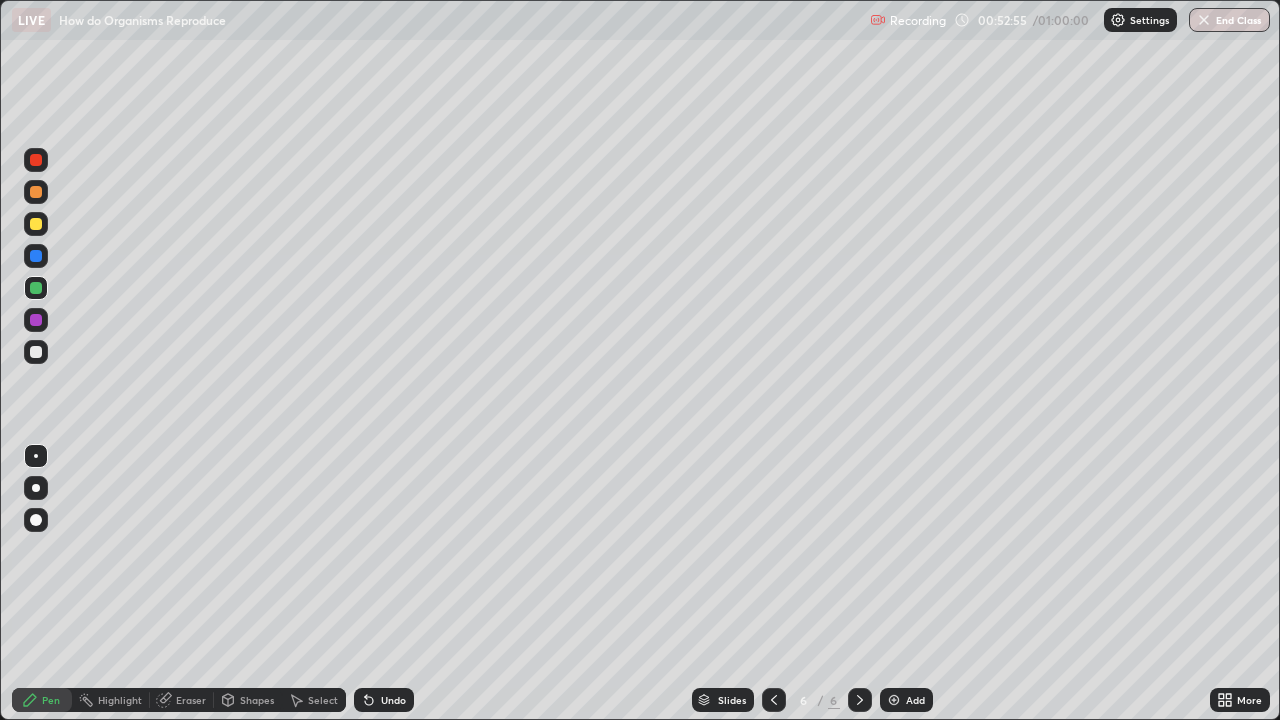 click at bounding box center (36, 352) 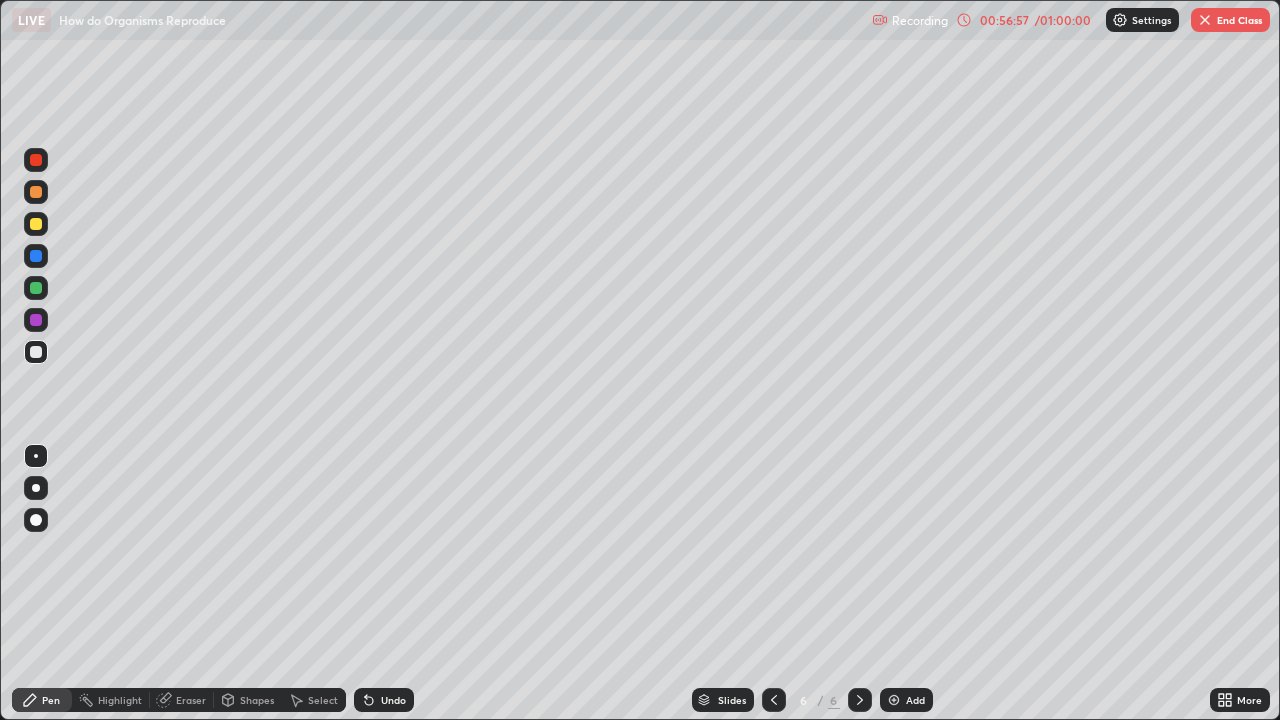 click on "End Class" at bounding box center (1230, 20) 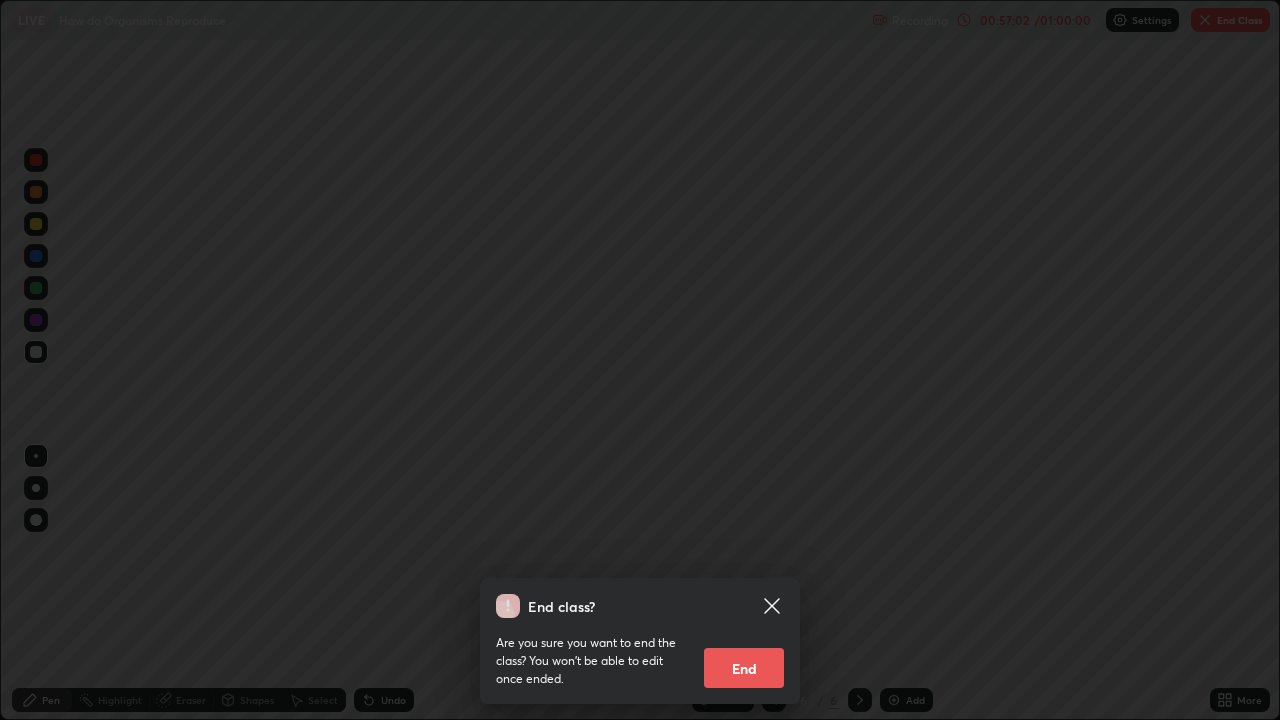click on "End" at bounding box center (744, 668) 